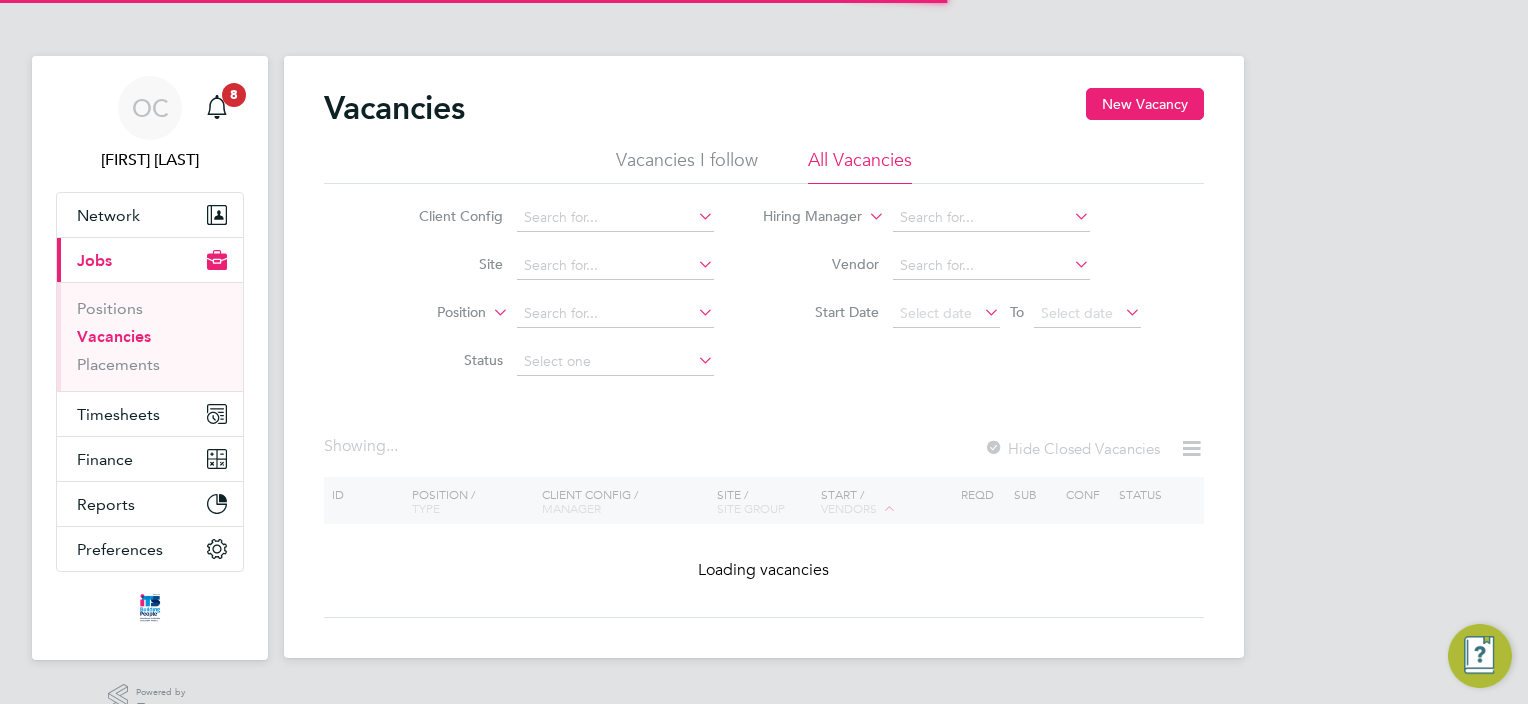 scroll, scrollTop: 0, scrollLeft: 0, axis: both 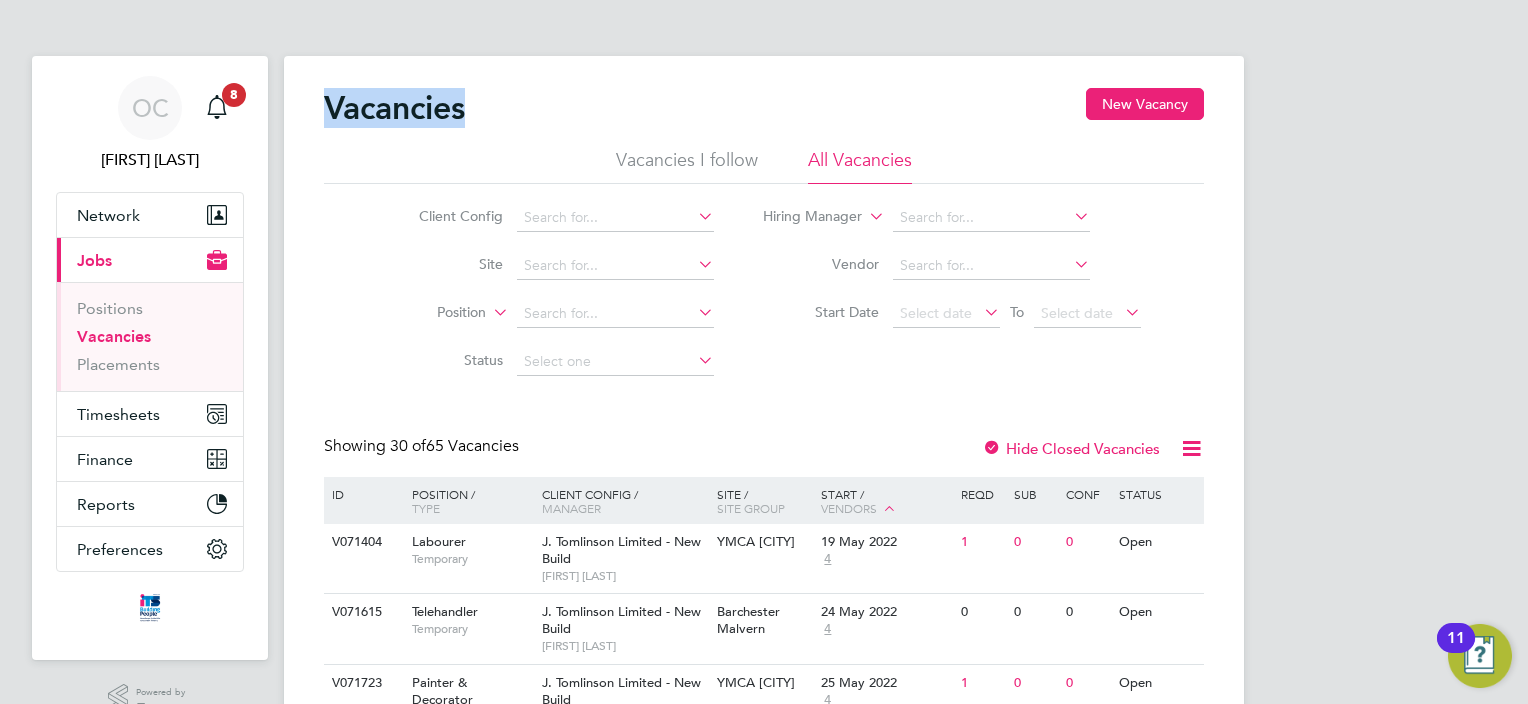 drag, startPoint x: 327, startPoint y: 108, endPoint x: 510, endPoint y: 108, distance: 183 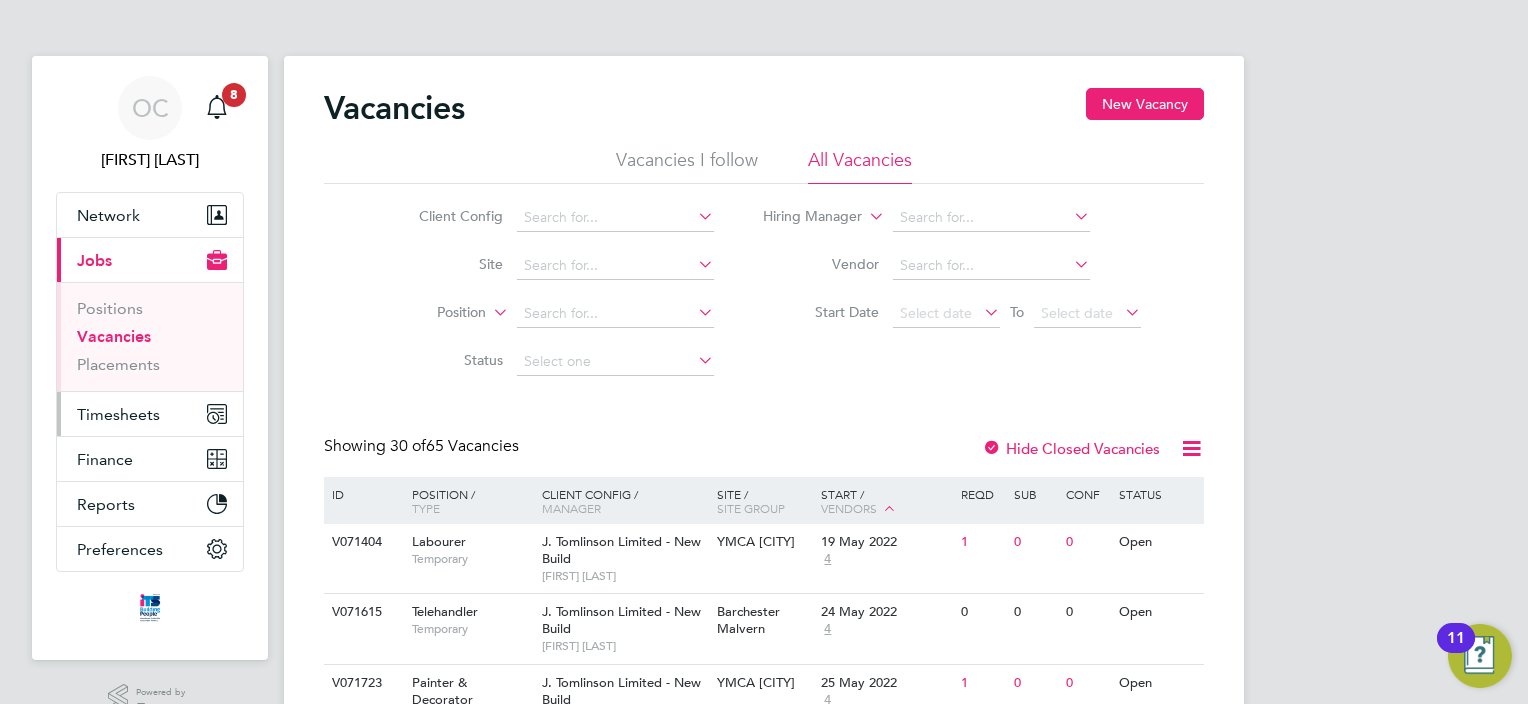 click on "Timesheets" at bounding box center (118, 414) 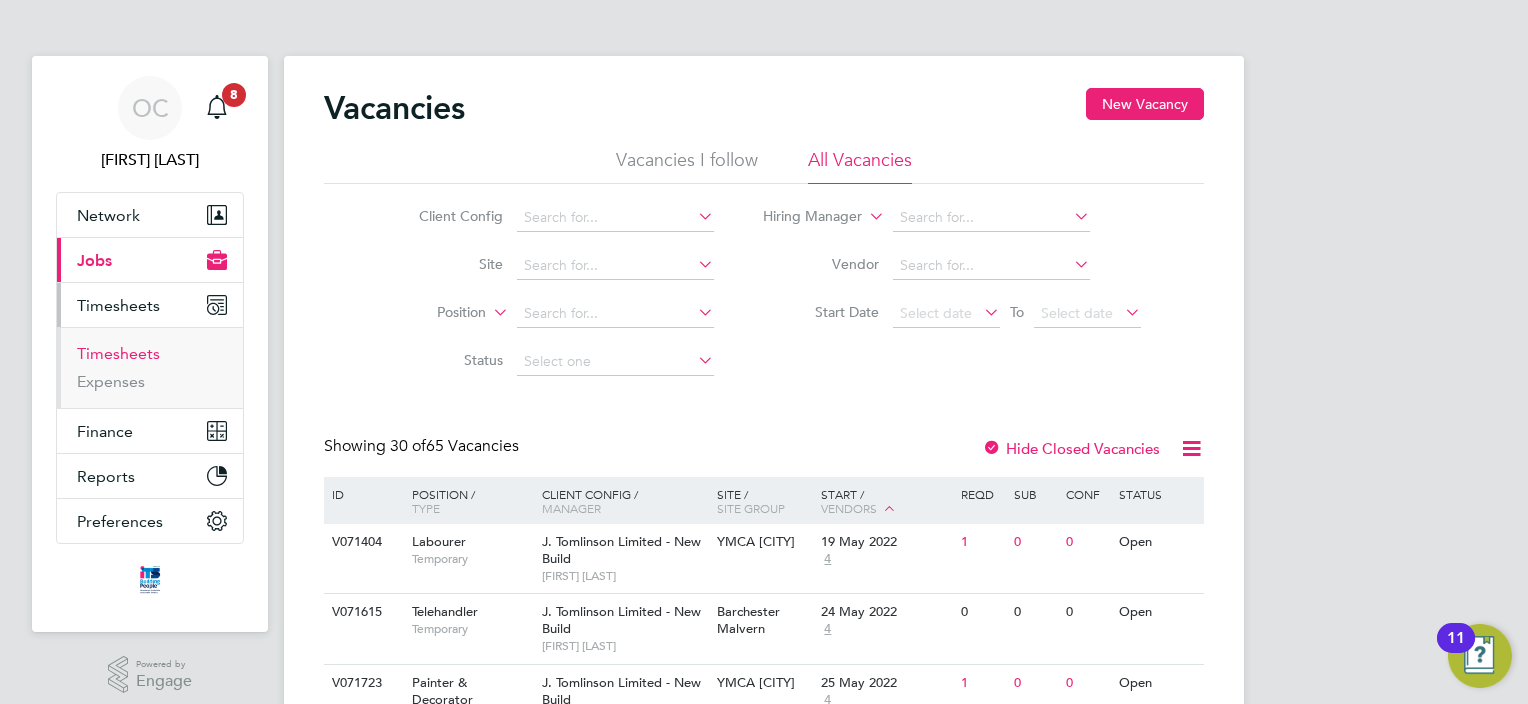 click on "Timesheets" at bounding box center [118, 353] 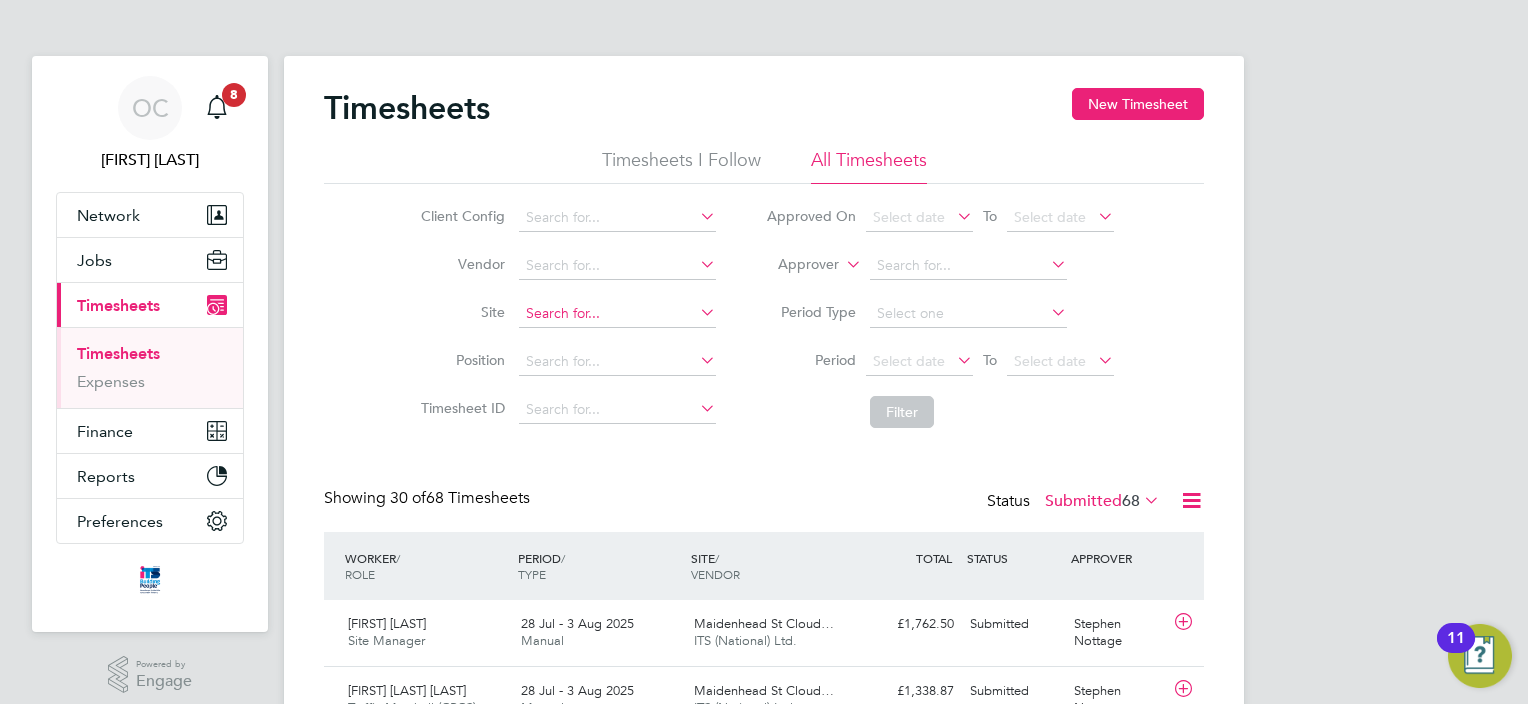scroll, scrollTop: 9, scrollLeft: 10, axis: both 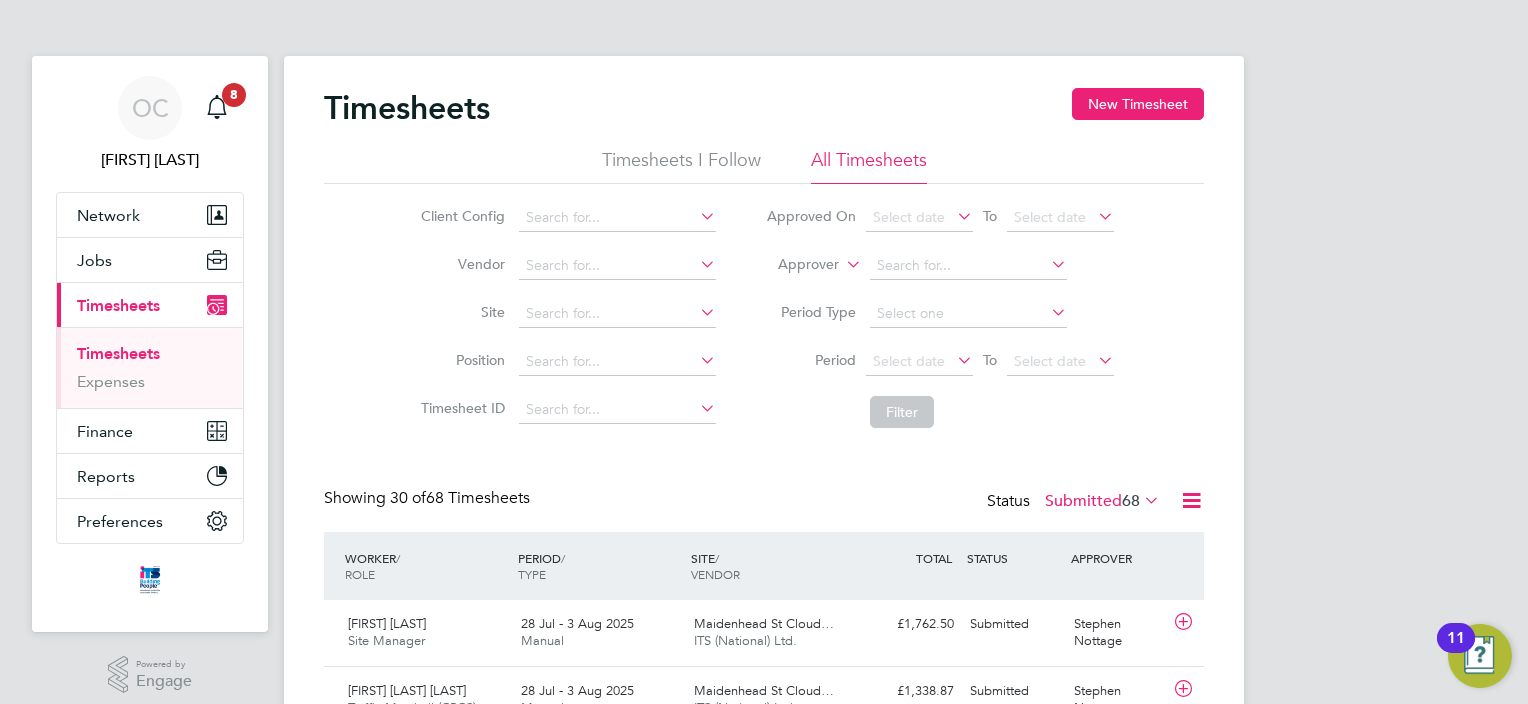 click 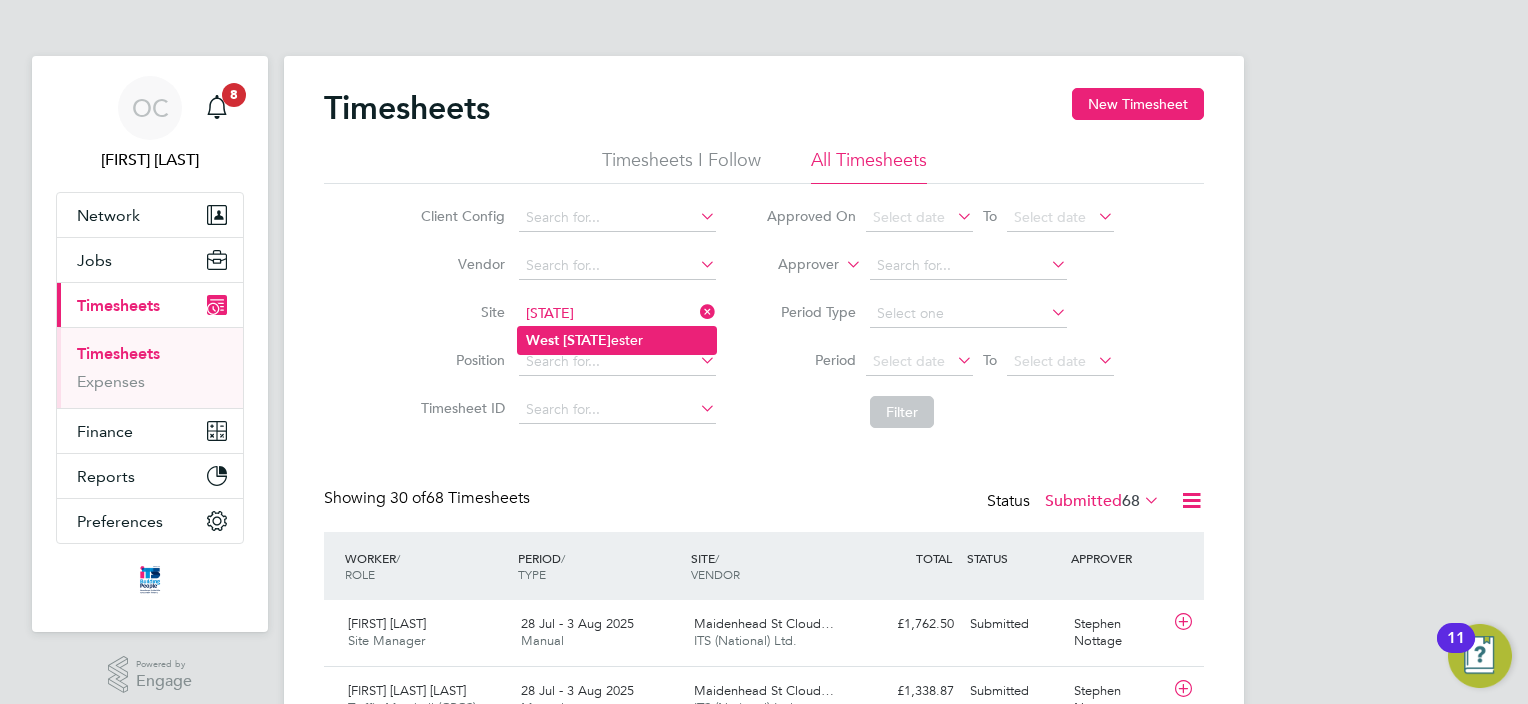 type on "[STATE] [CITY]" 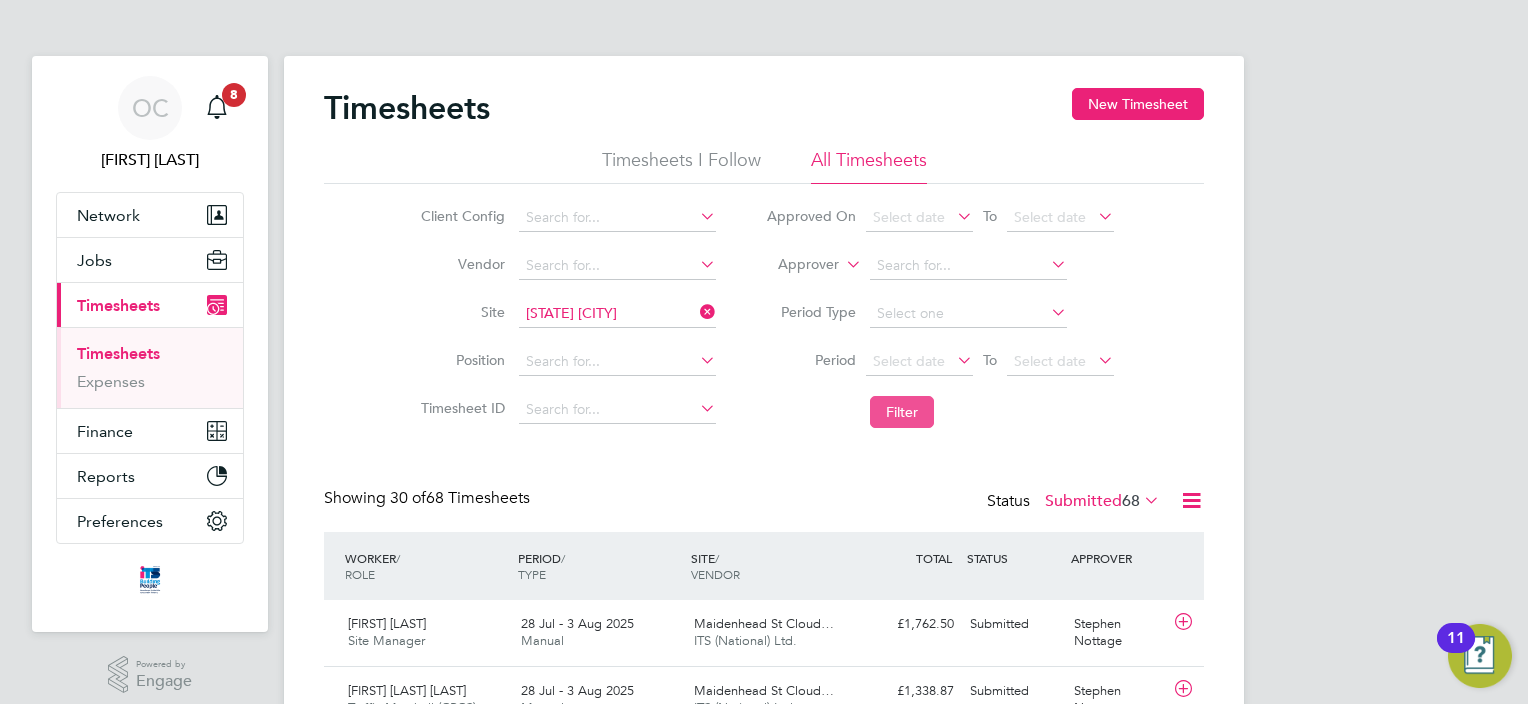 click on "Filter" 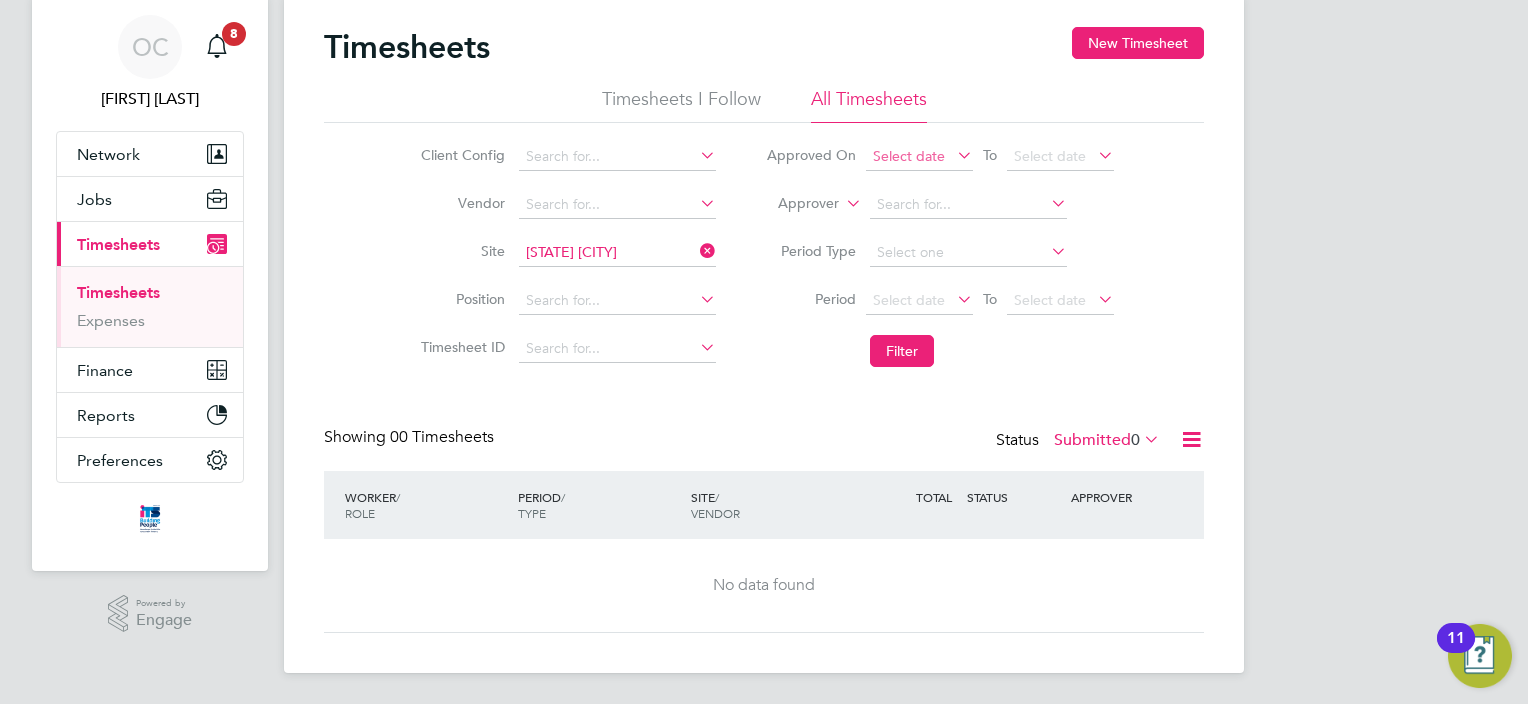 click on "Select date" 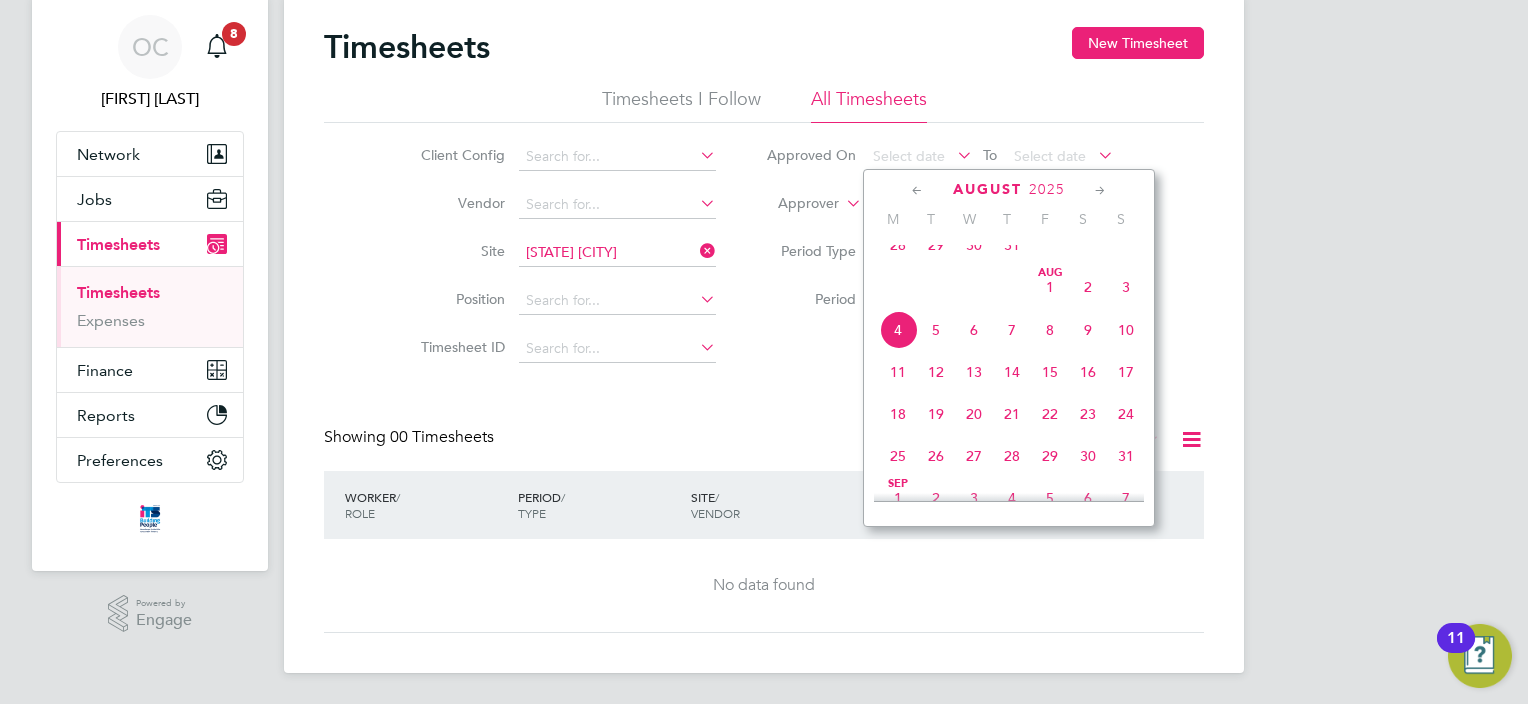 click on "28" 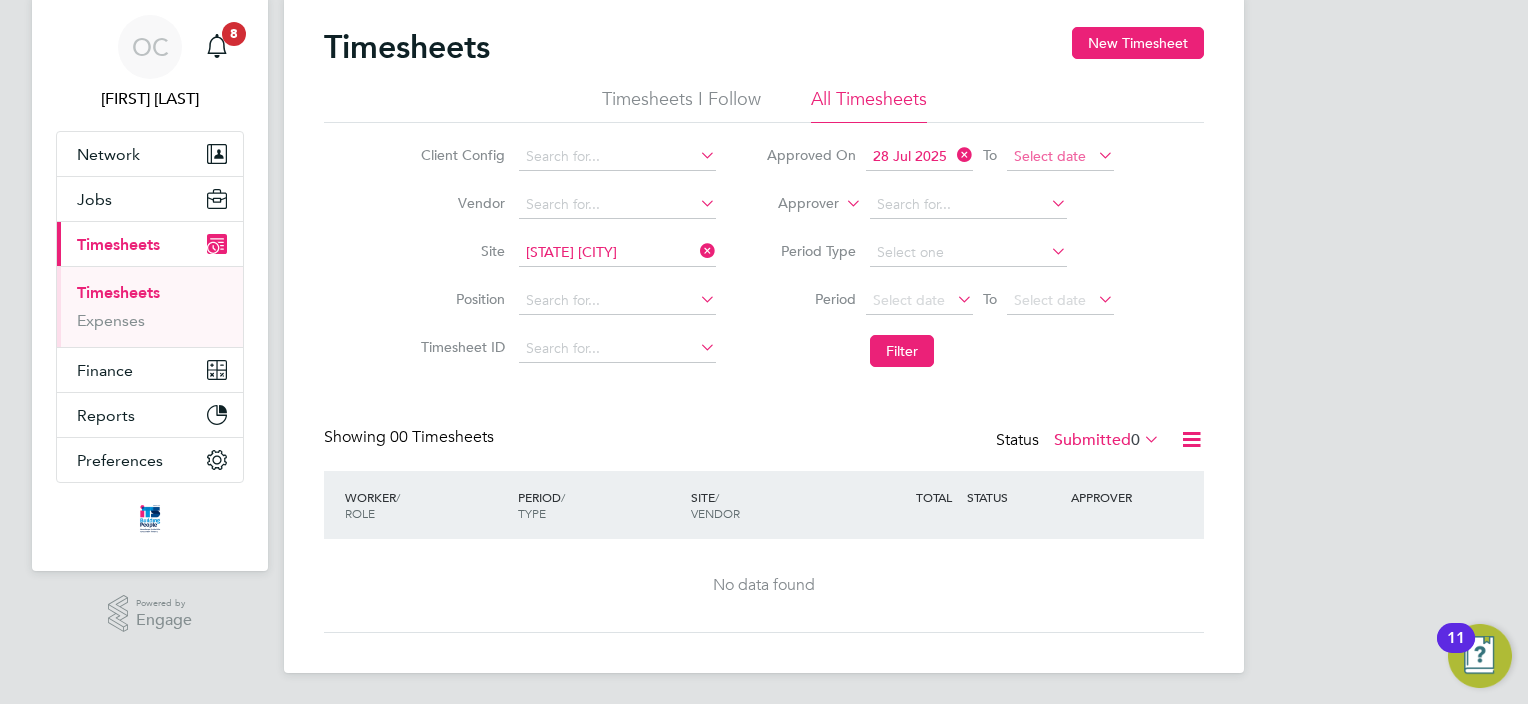 click on "Select date" 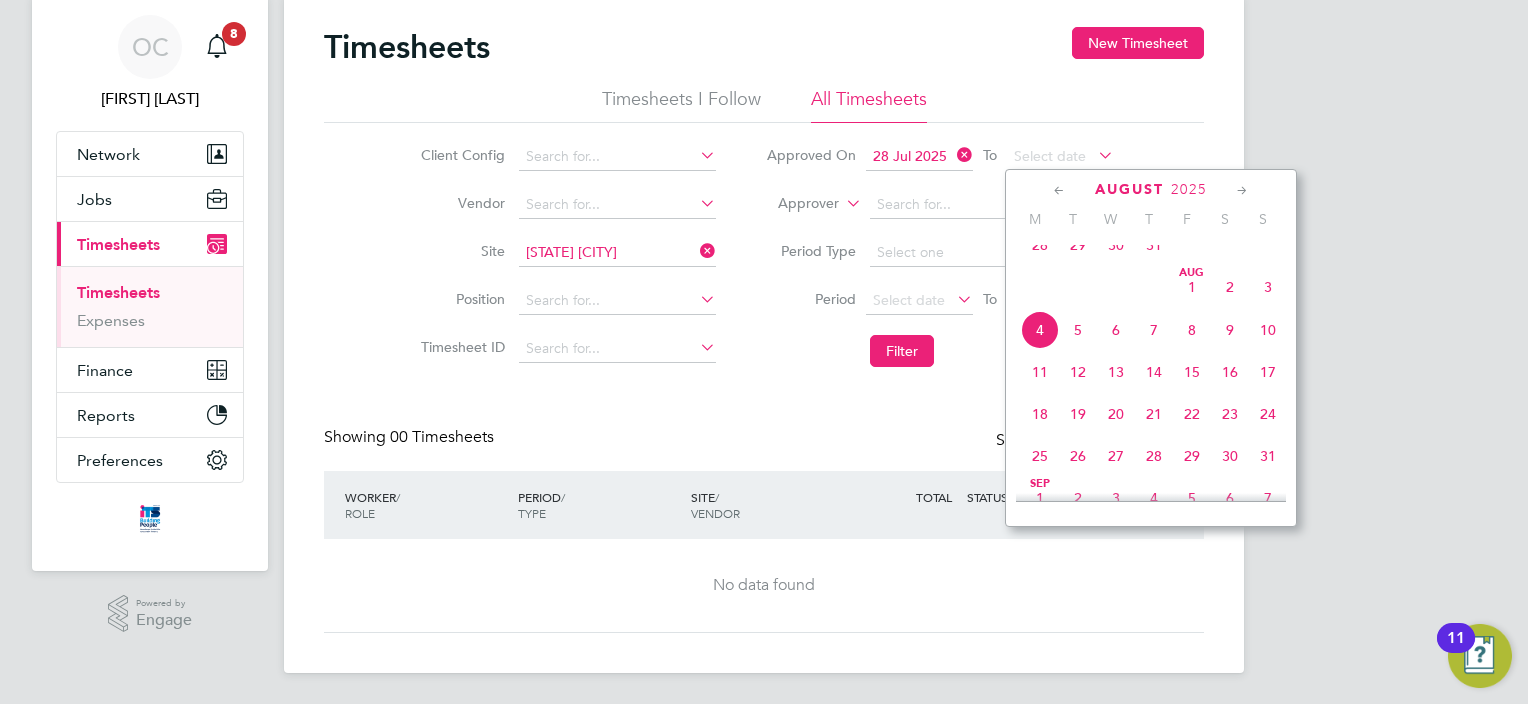 click on "3" 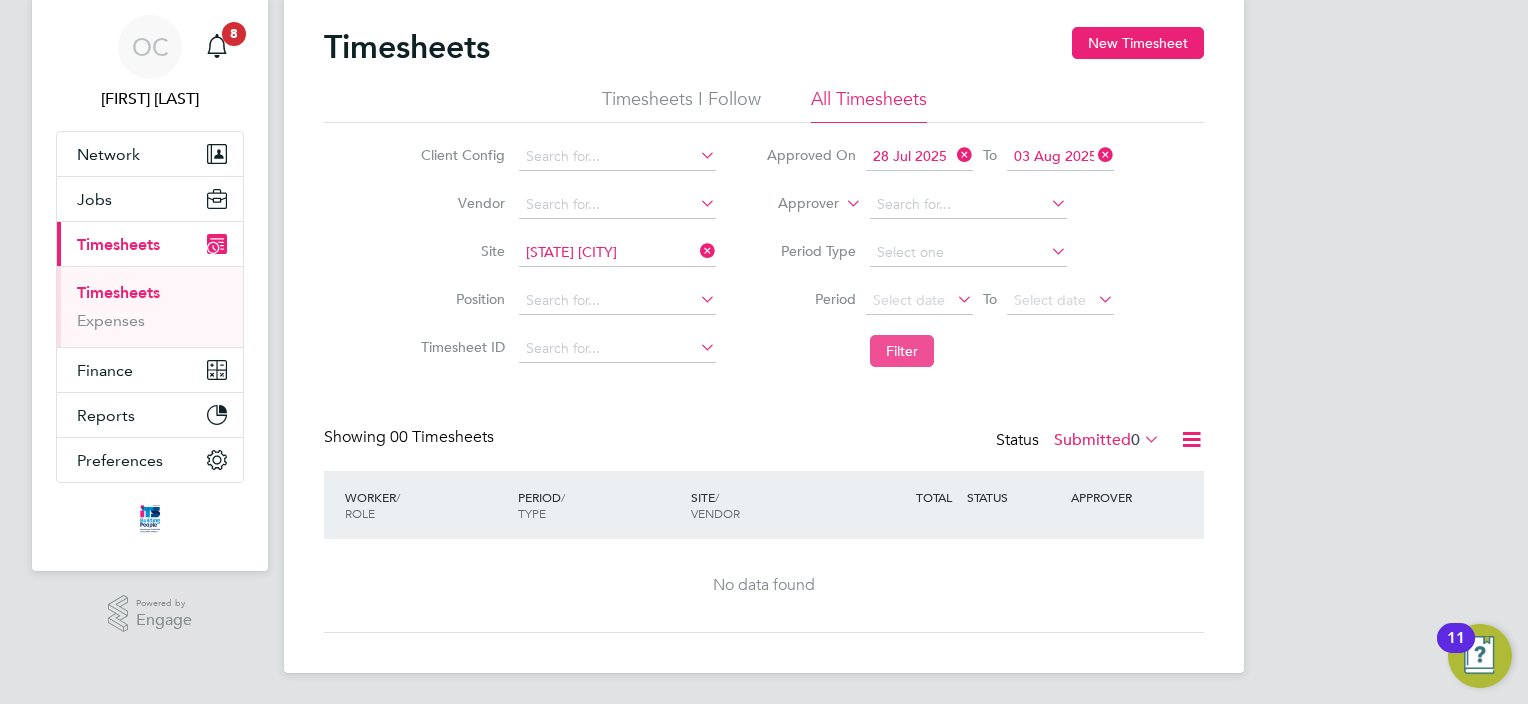 click on "Filter" 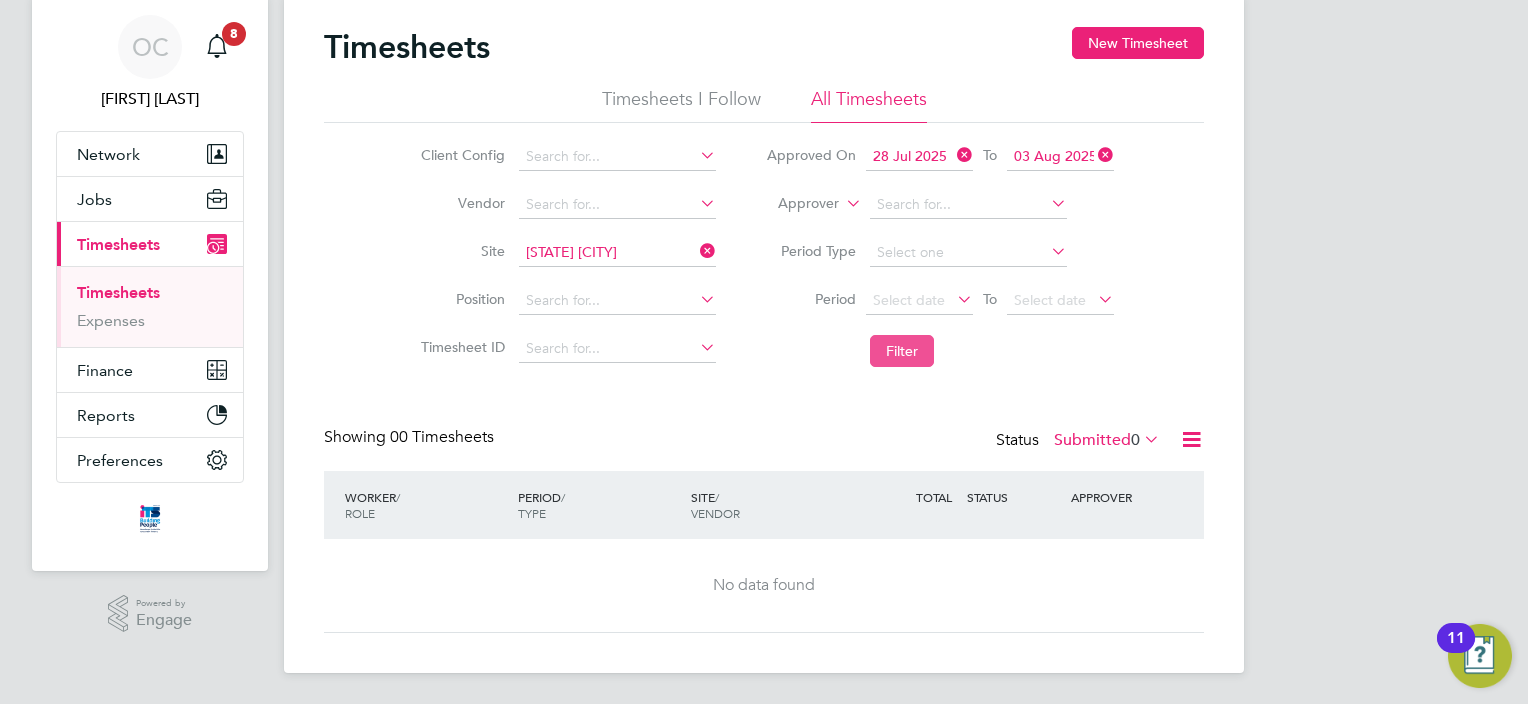 click on "Filter" 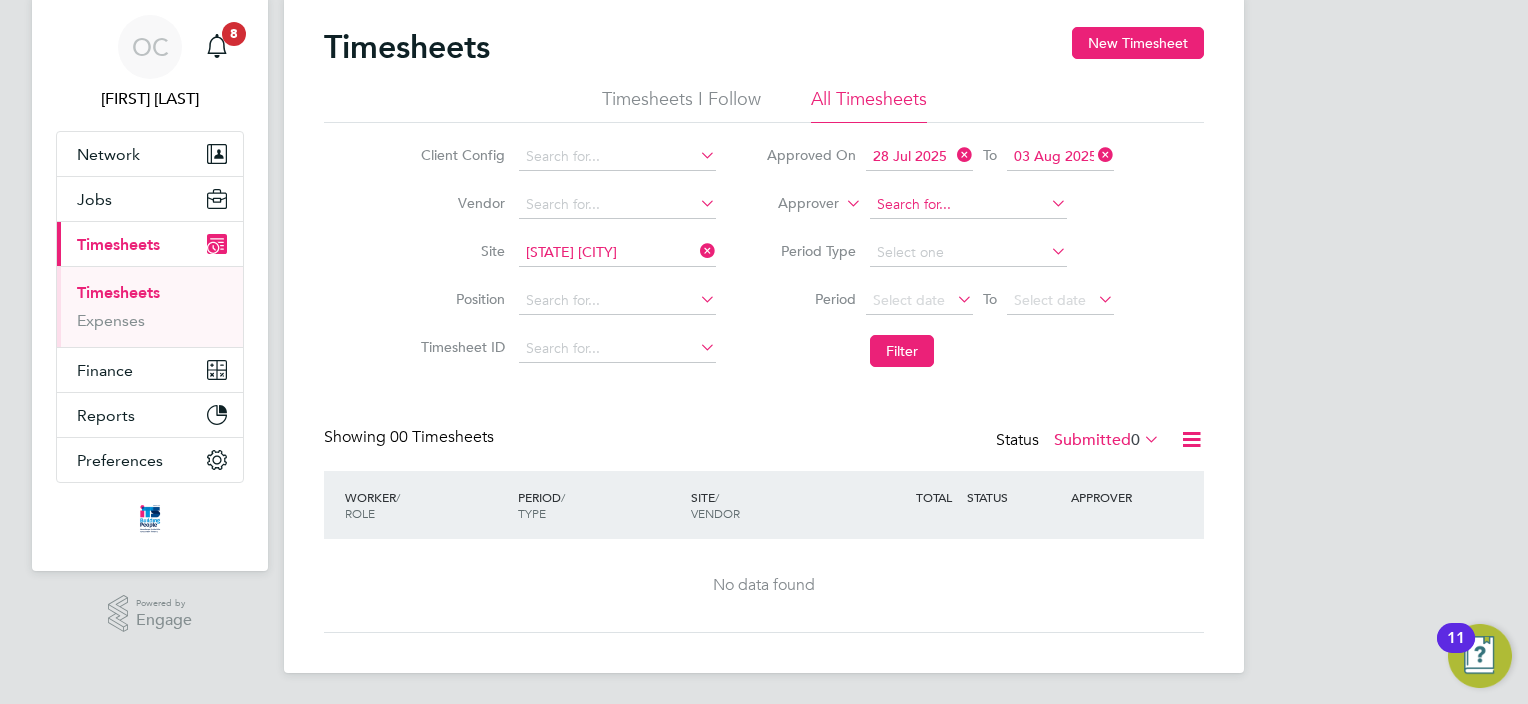 click 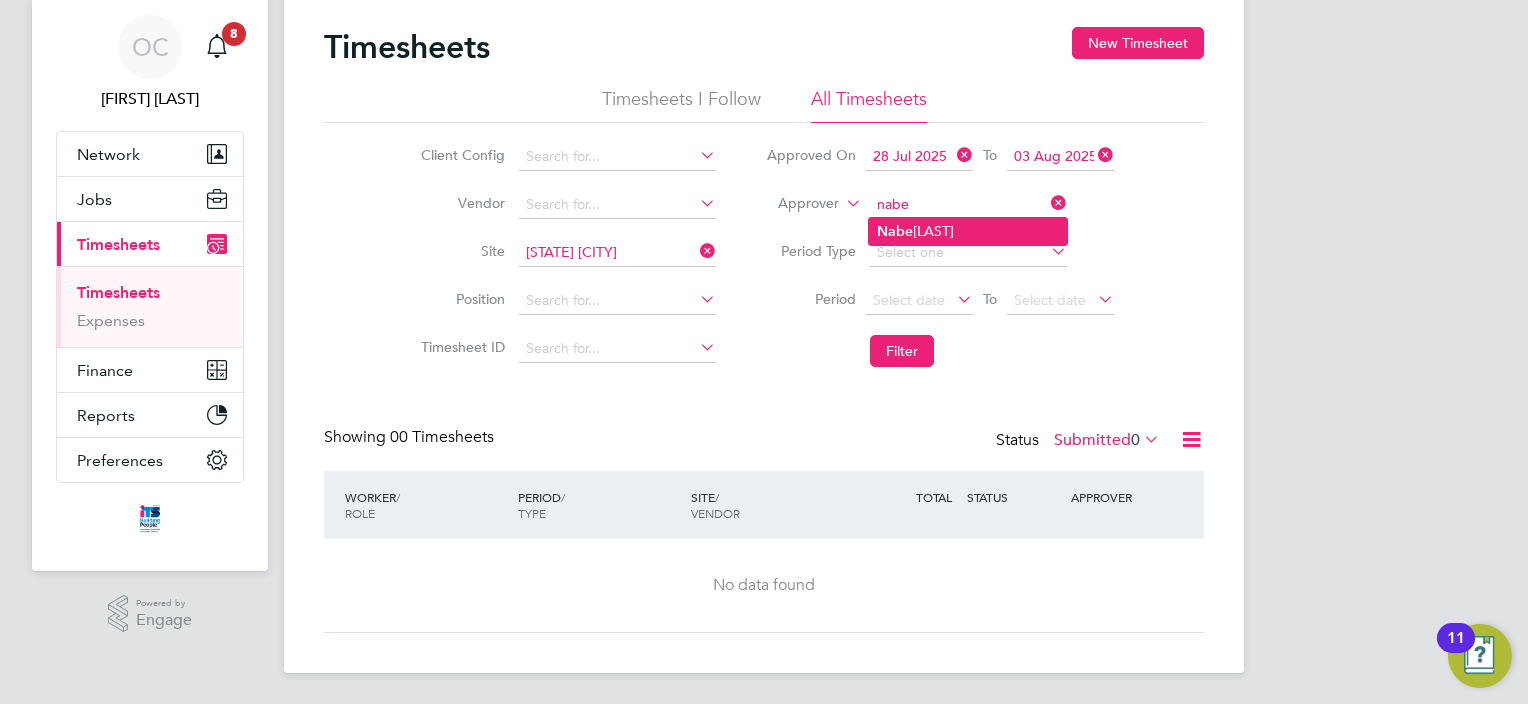 type on "[FIRST] [LAST]" 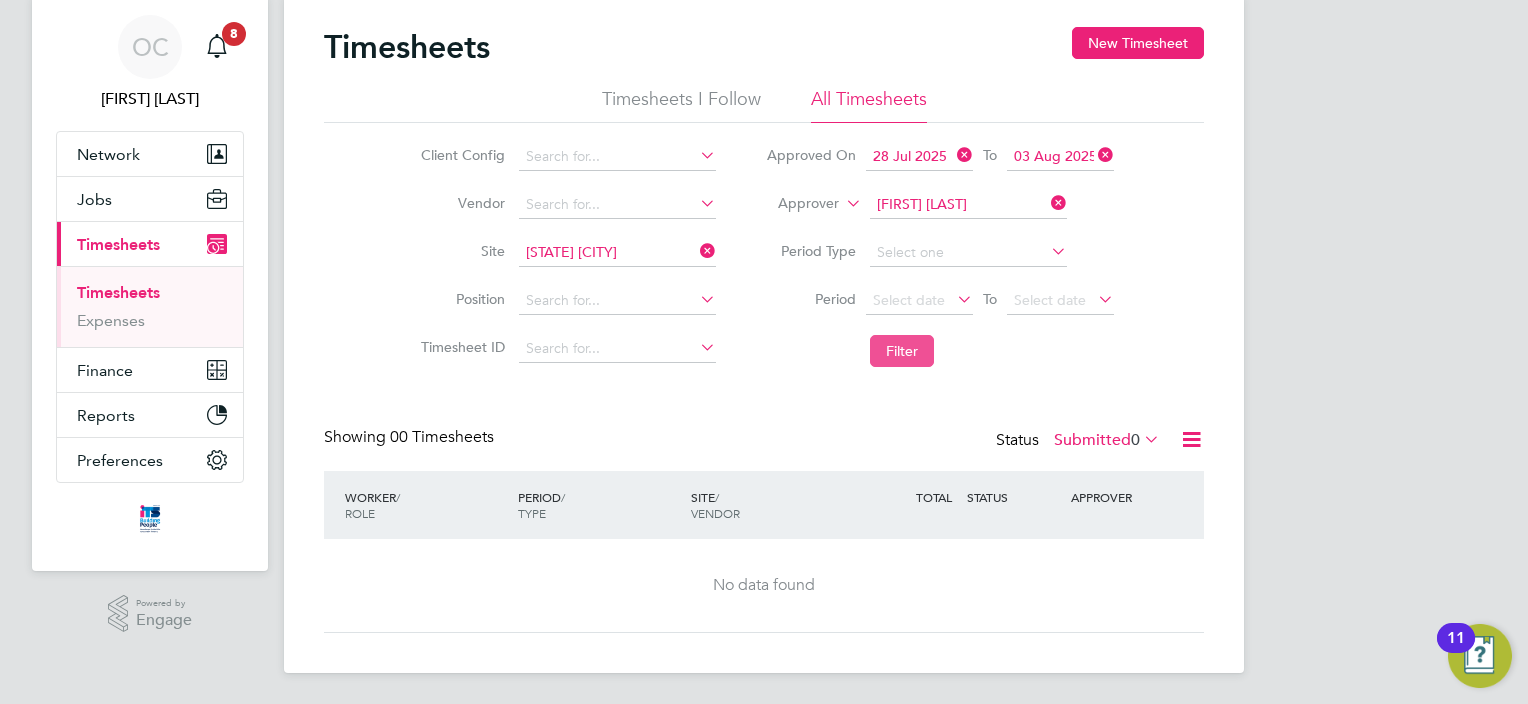 click on "Filter" 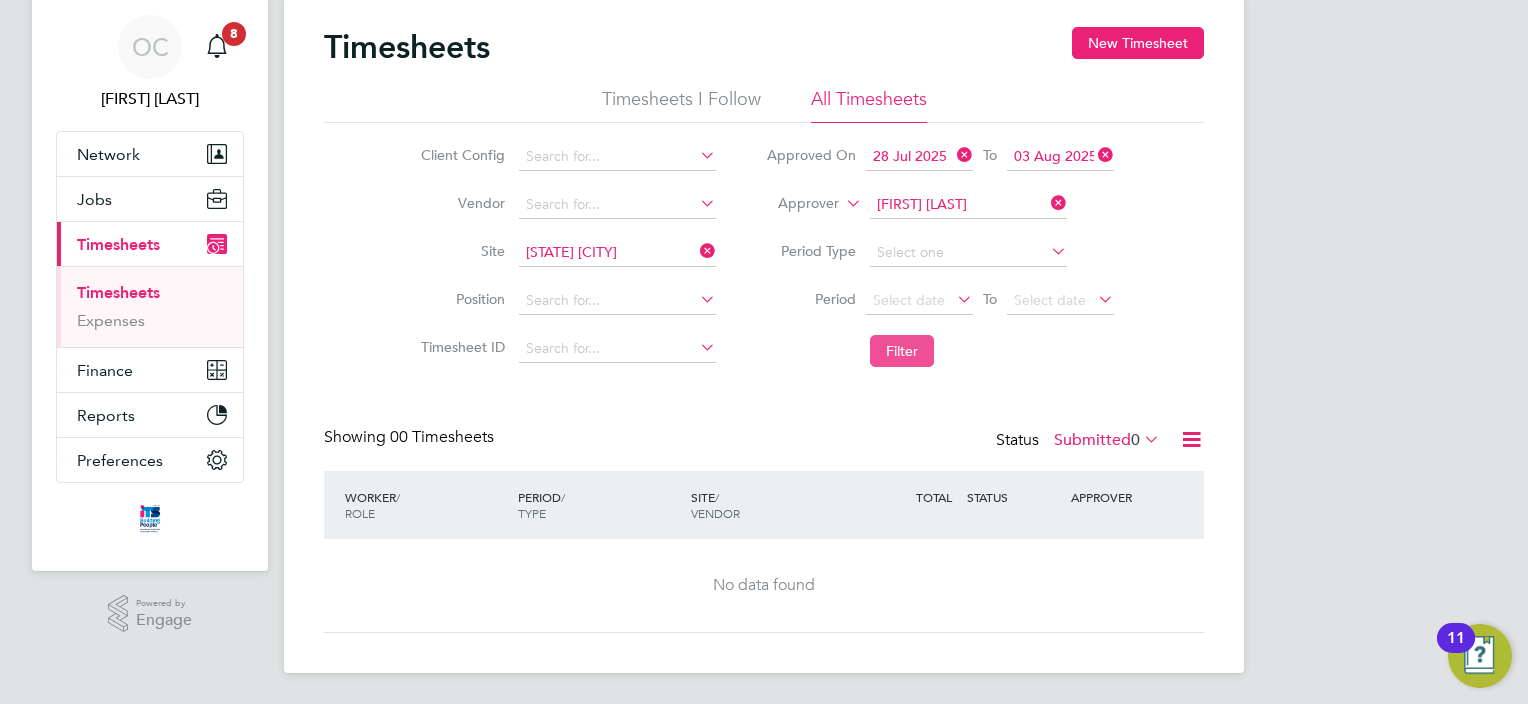 click on "Filter" 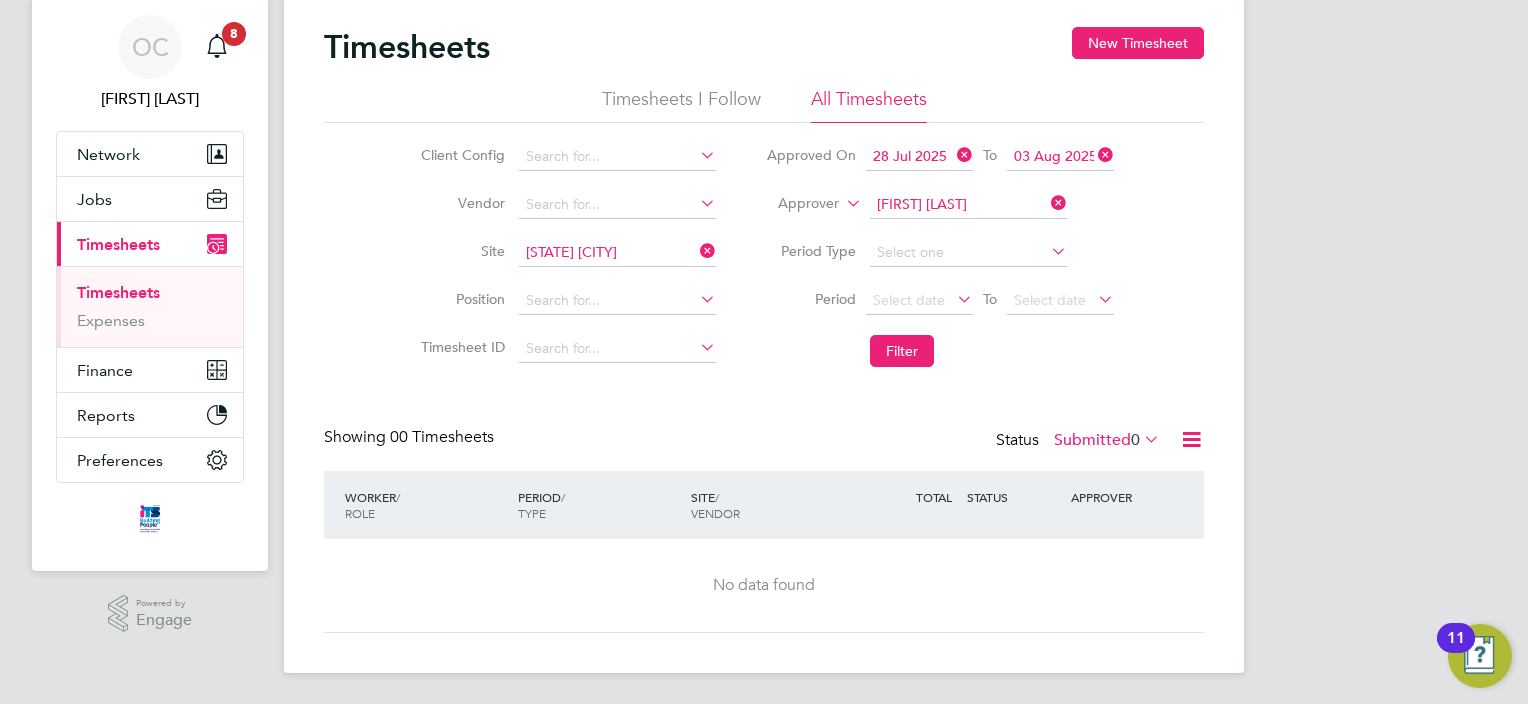 click 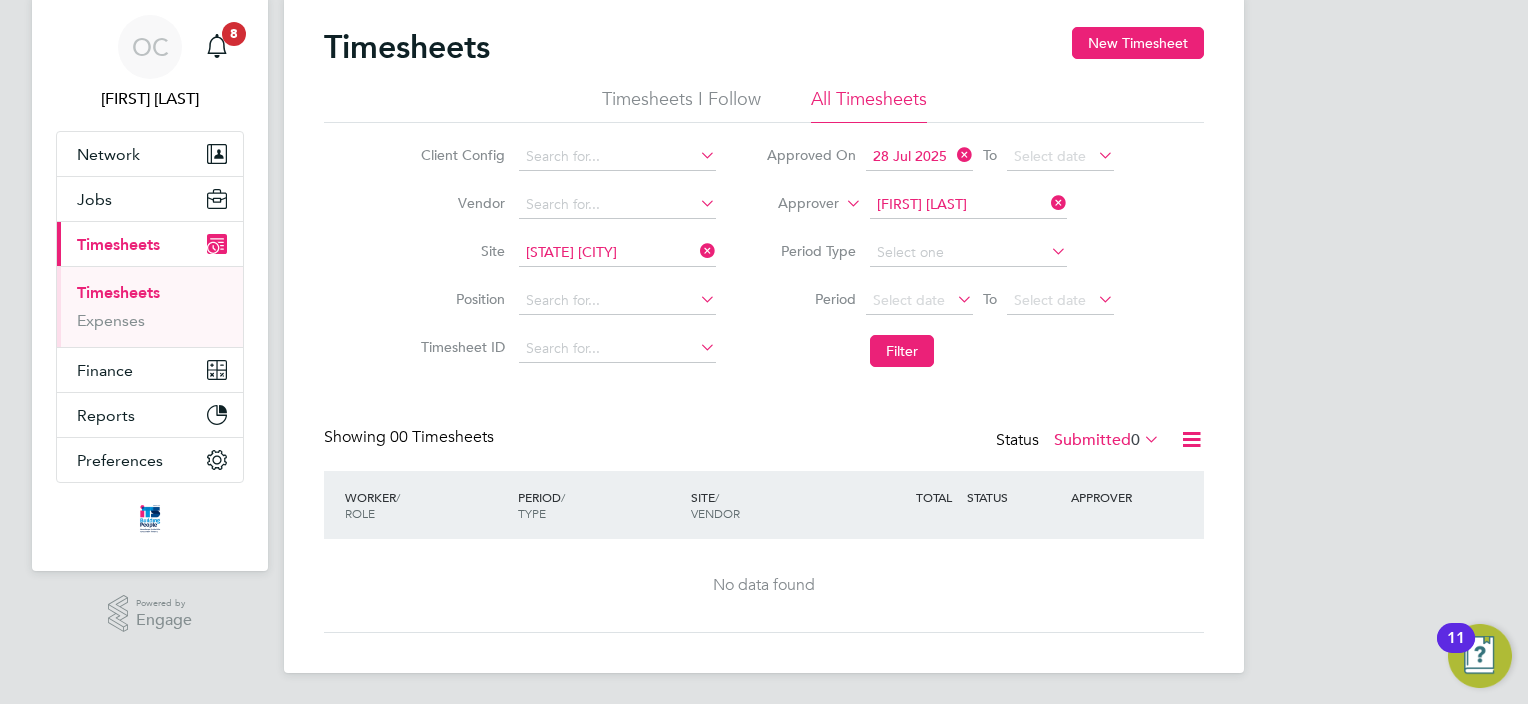 click 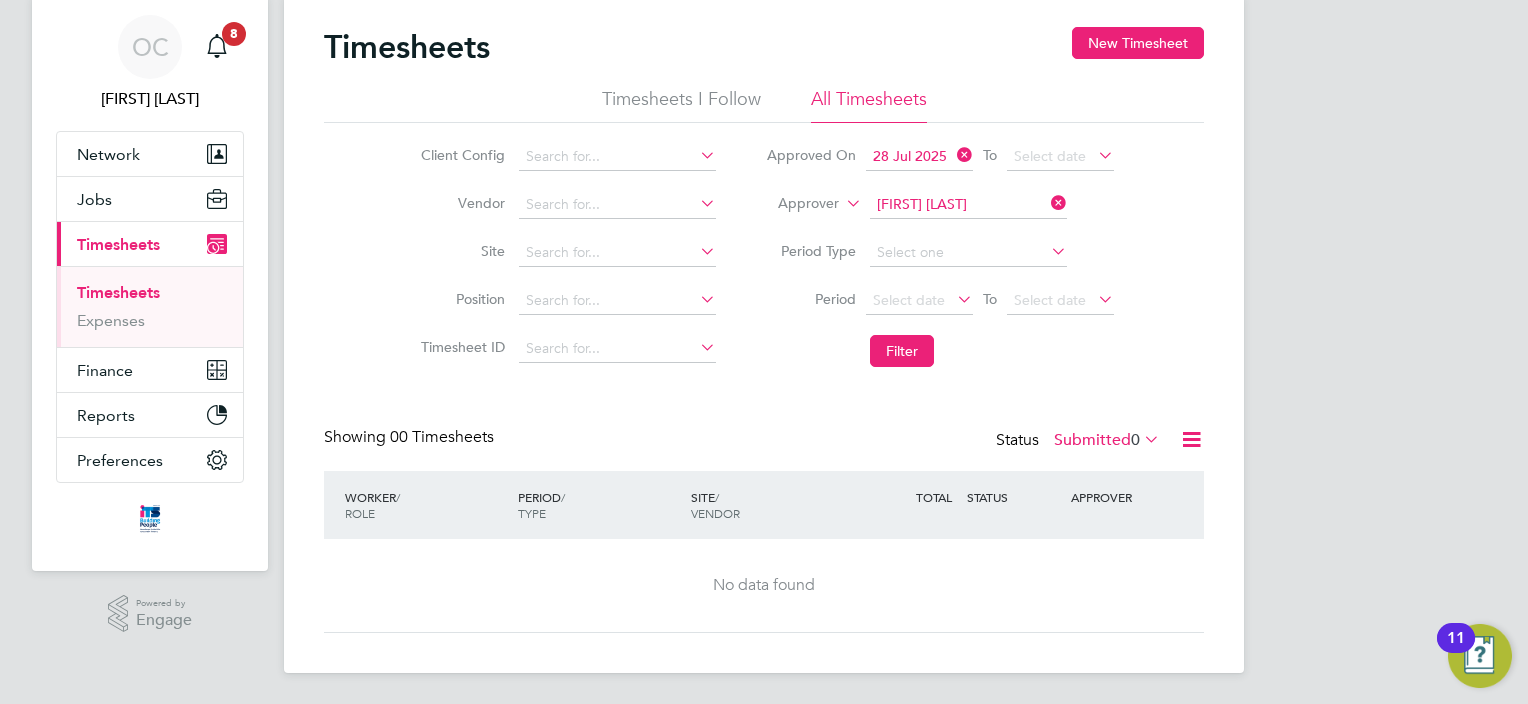 click on "Timesheets" at bounding box center (118, 244) 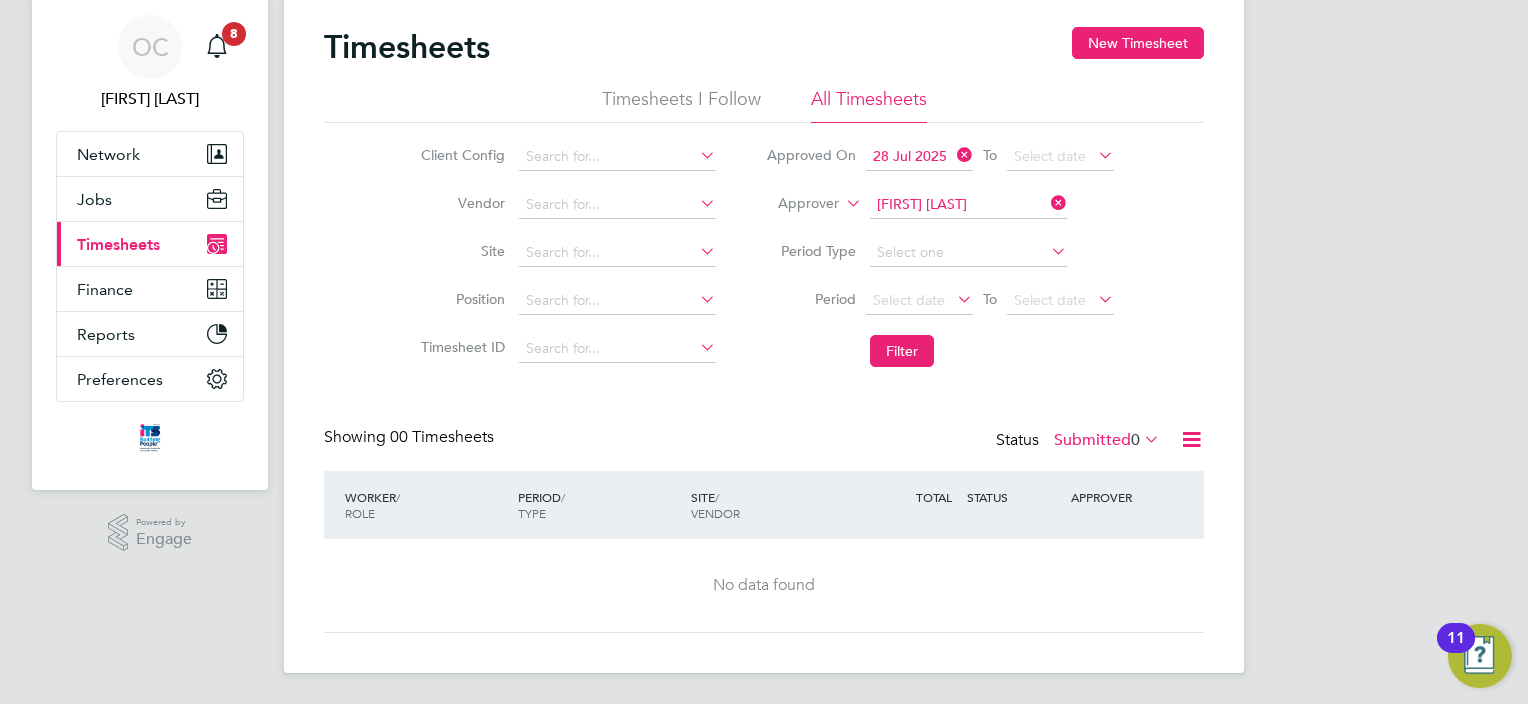 click on "Timesheets" at bounding box center (118, 244) 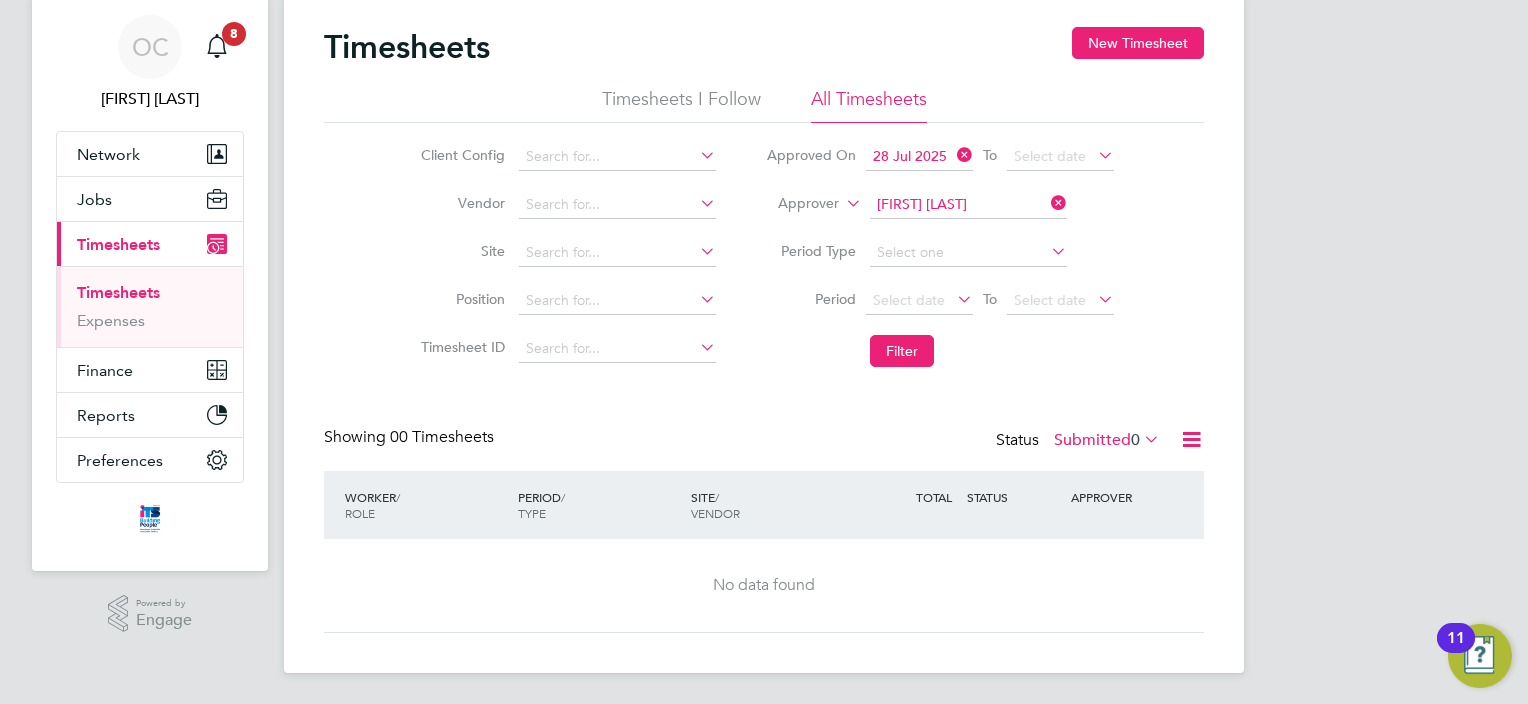 click on "Timesheets" at bounding box center (118, 244) 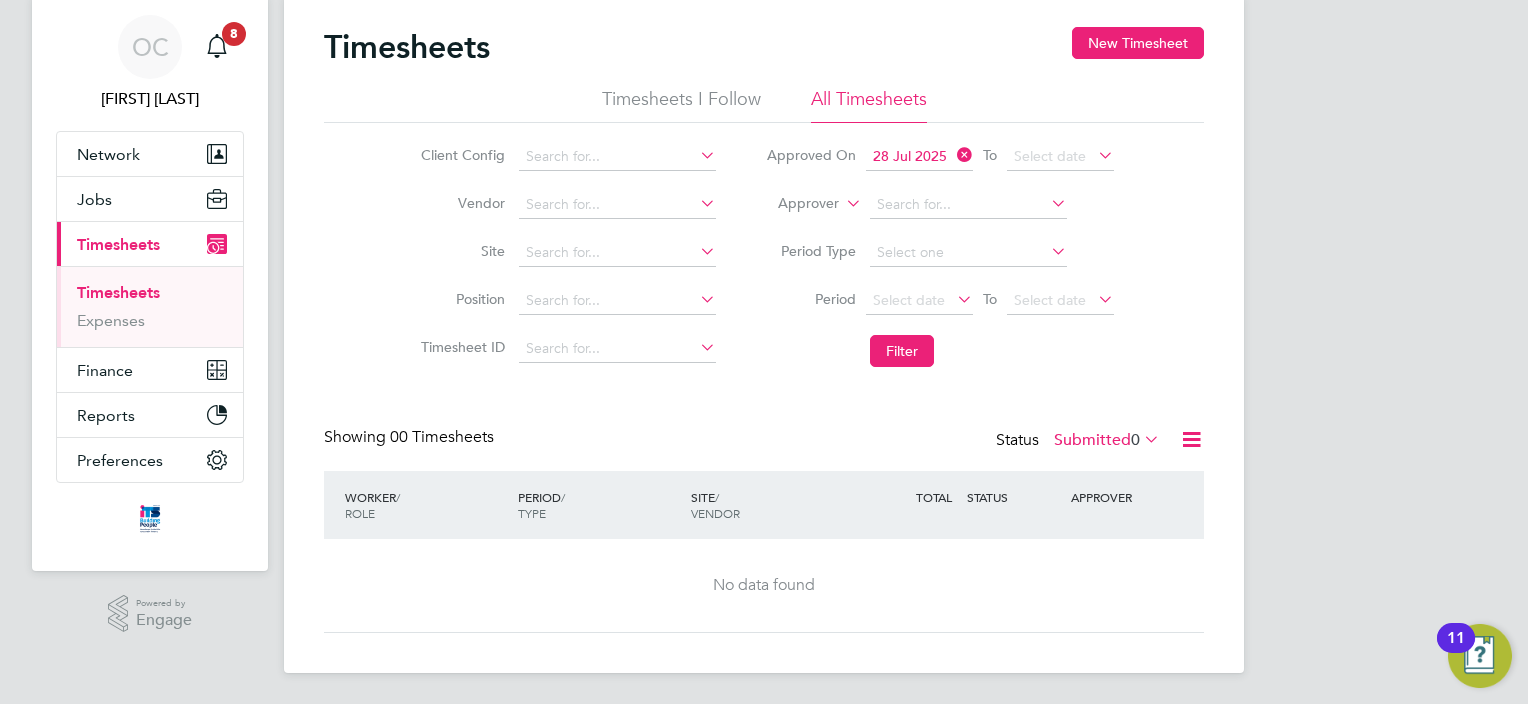 click 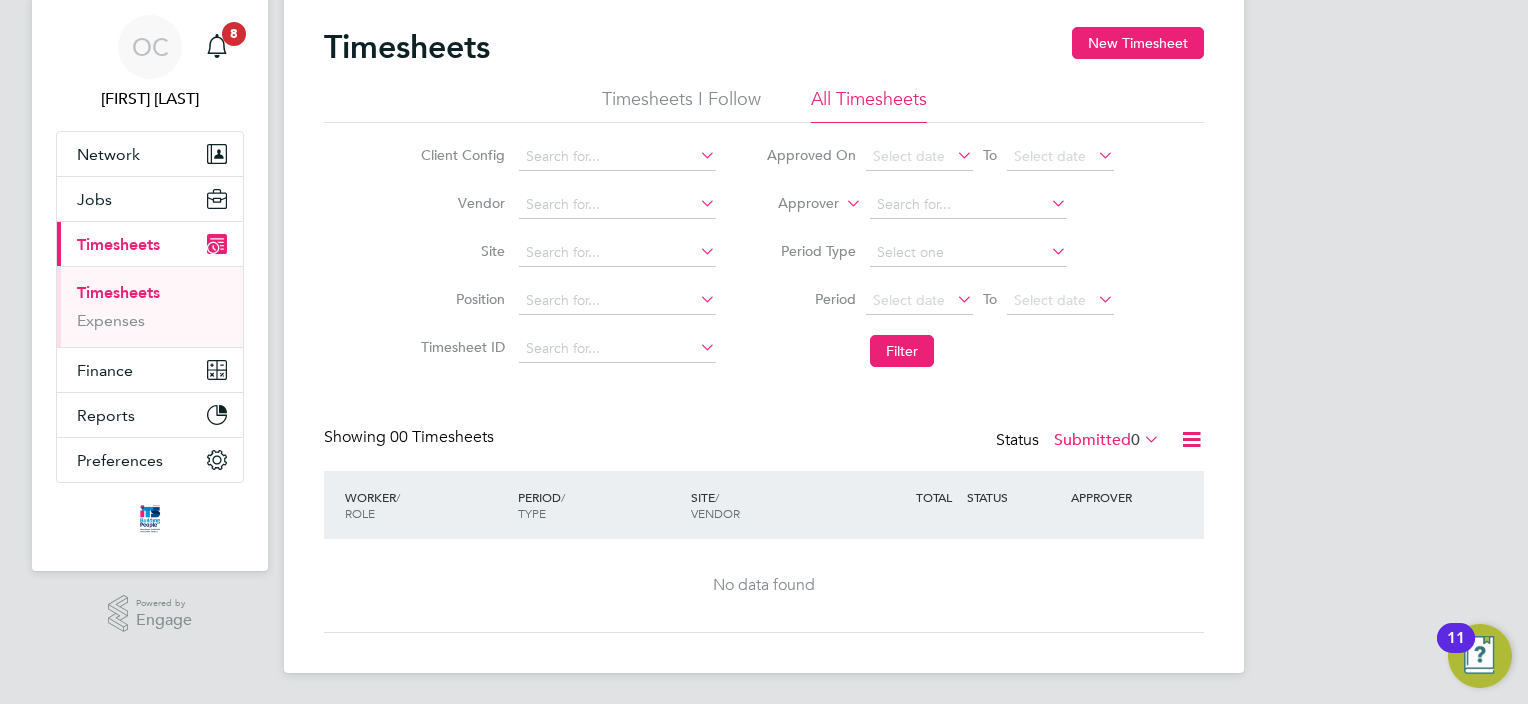 click 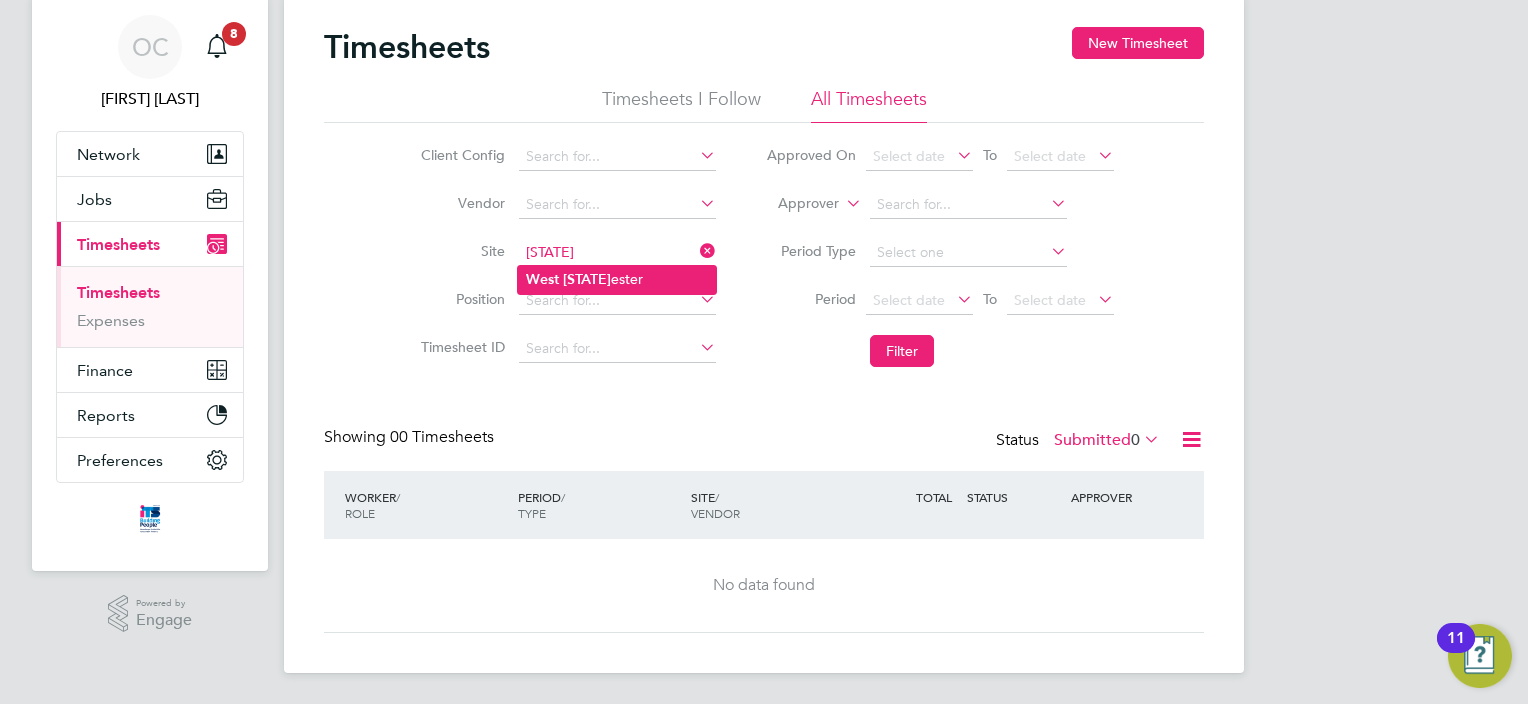 type on "[STATE] [CITY]" 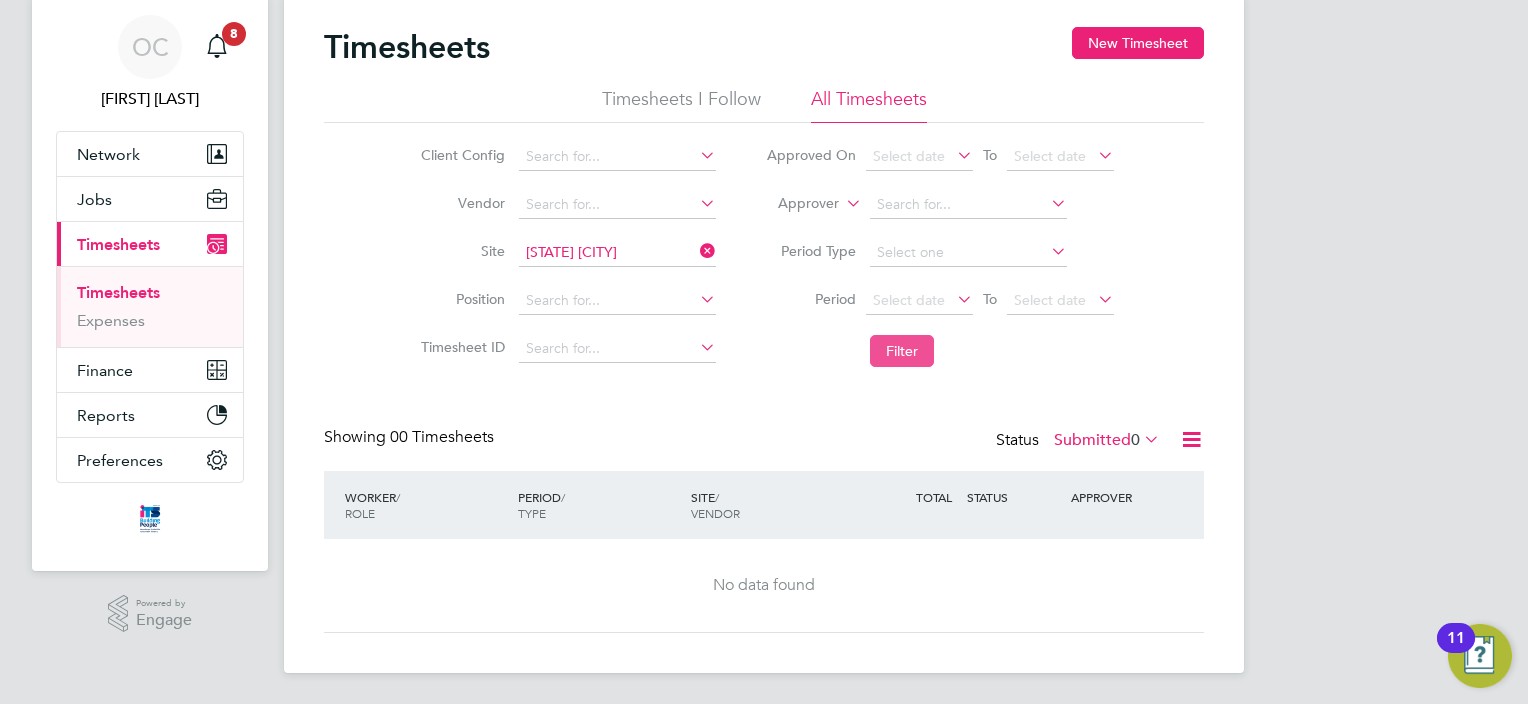 click on "Filter" 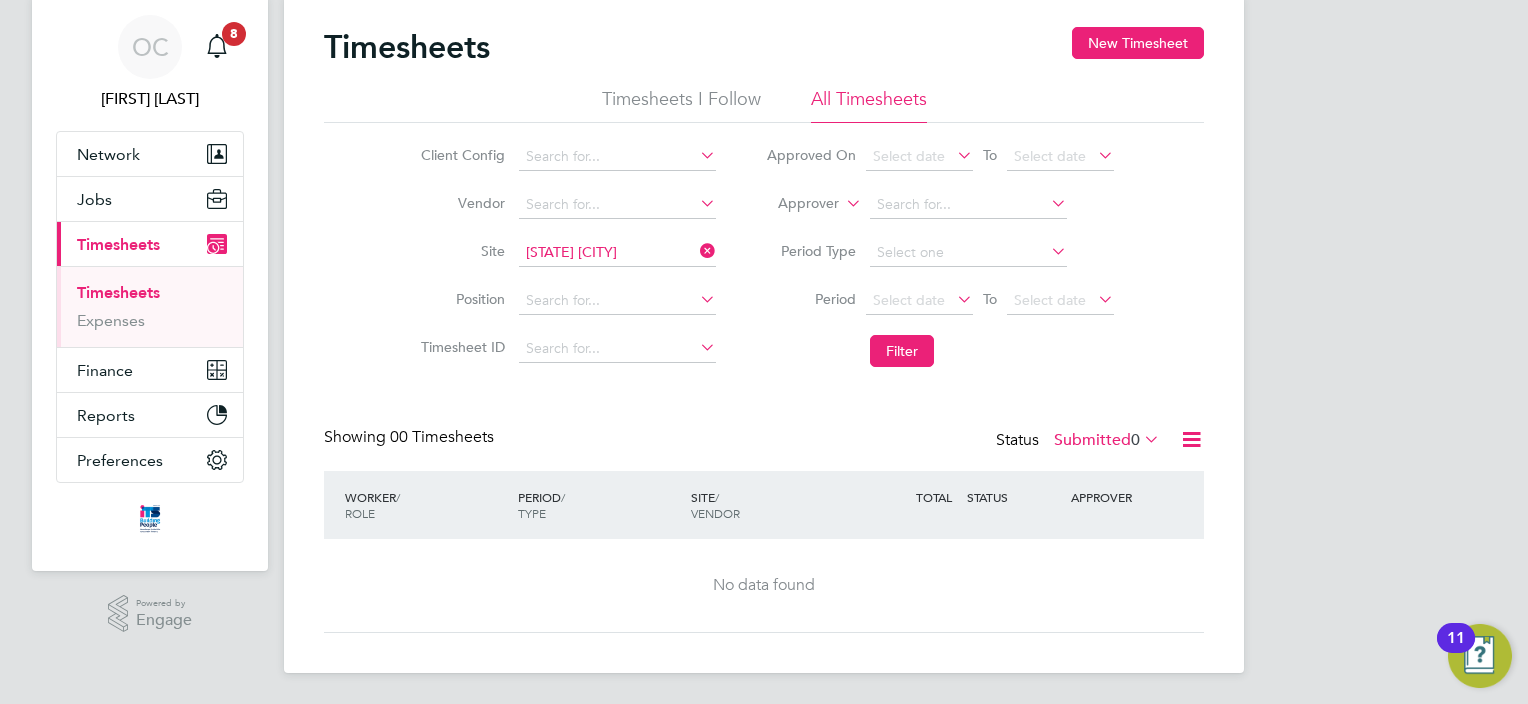 click on "Timesheets I Follow" 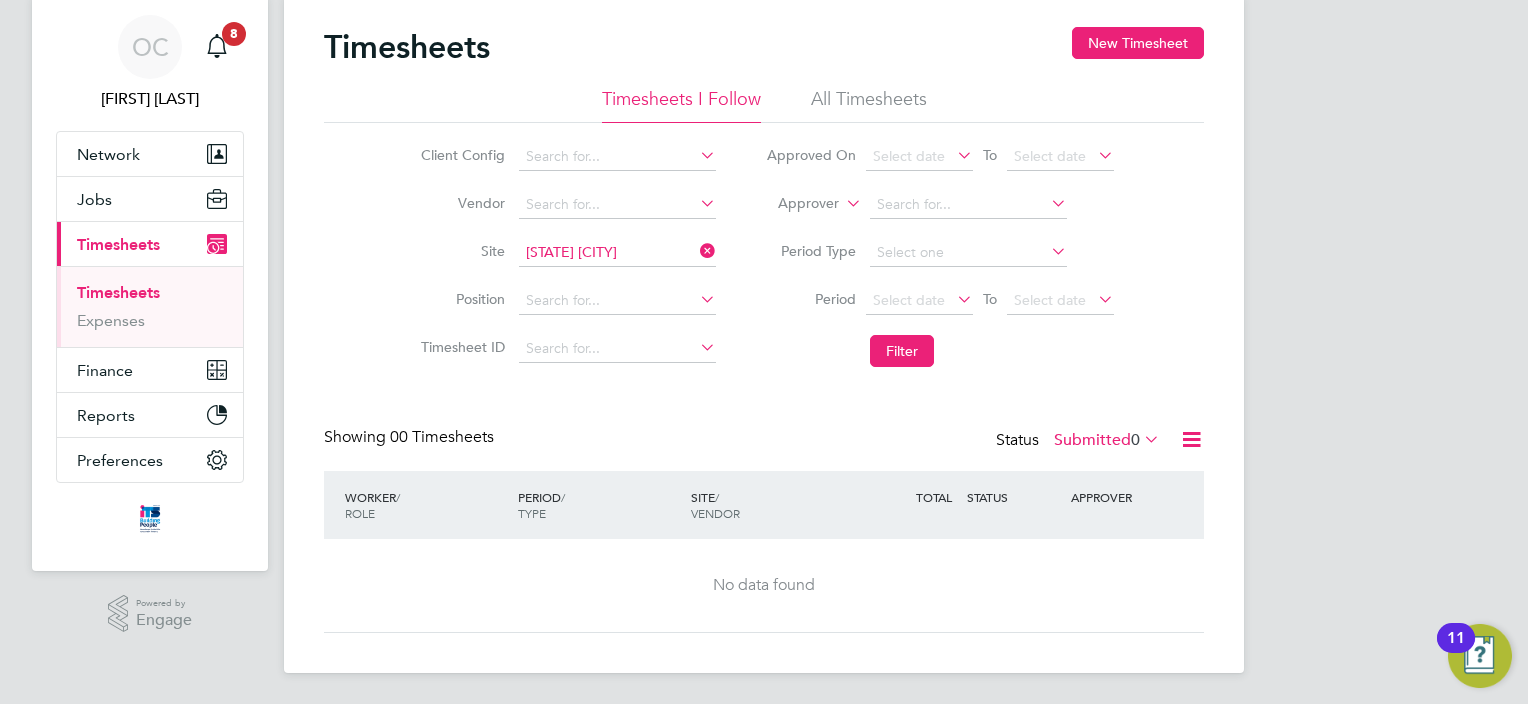 scroll, scrollTop: 0, scrollLeft: 0, axis: both 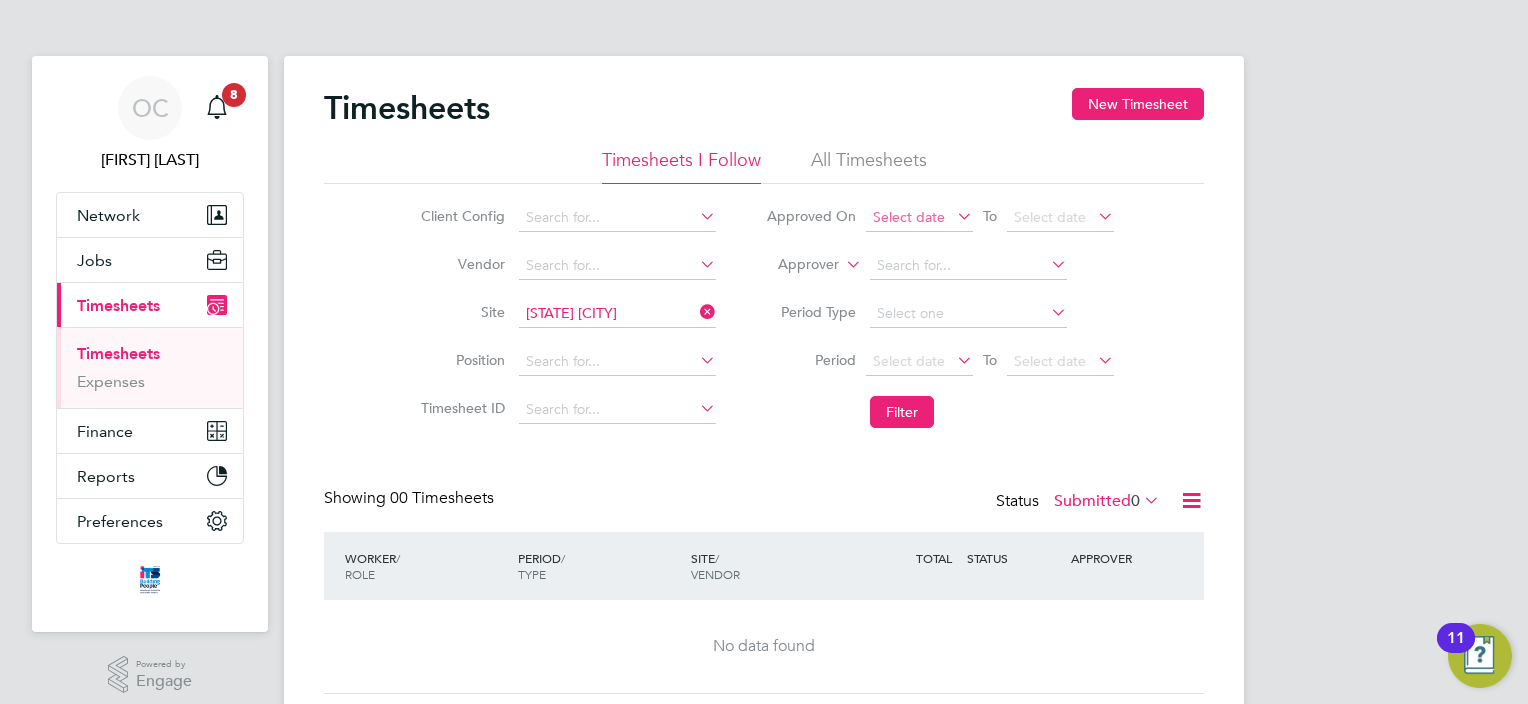 click on "Select date" 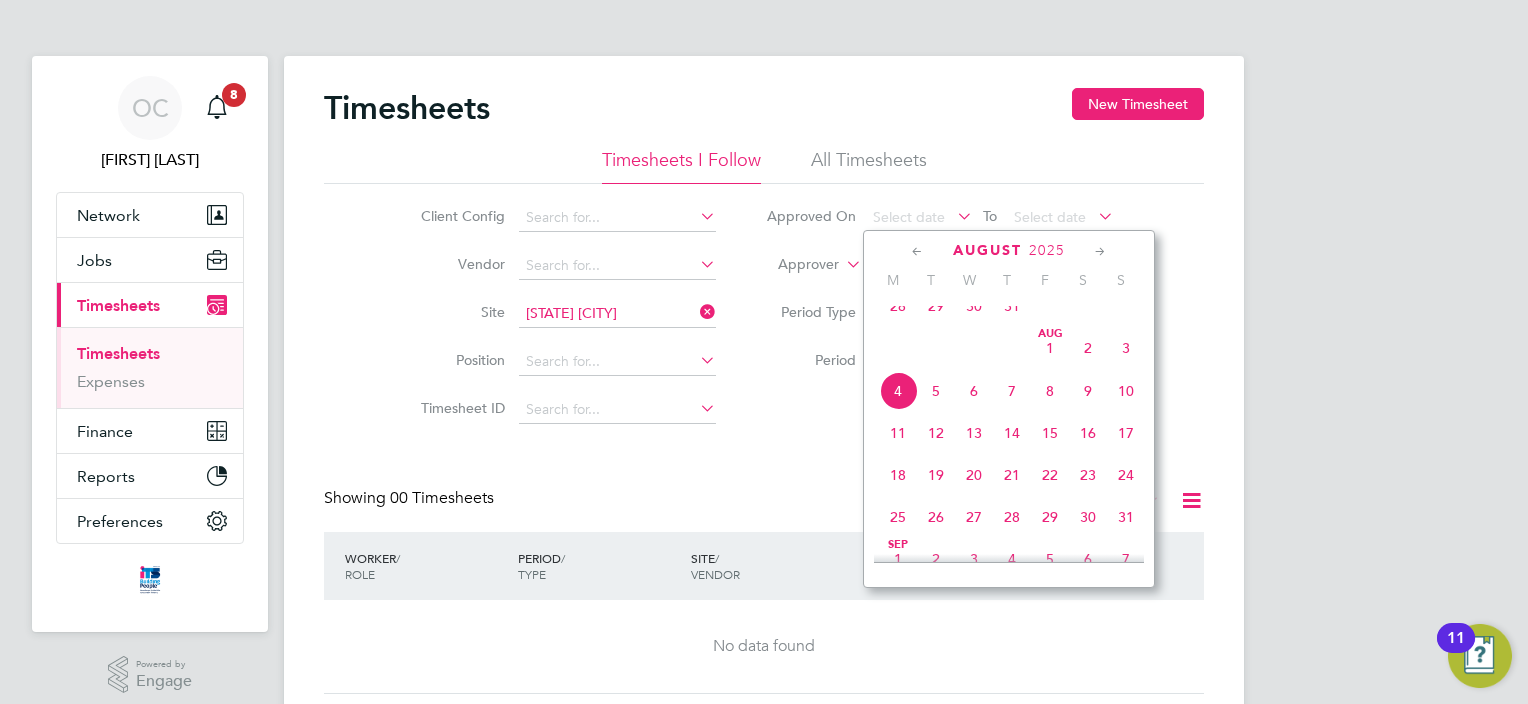 click on "28" 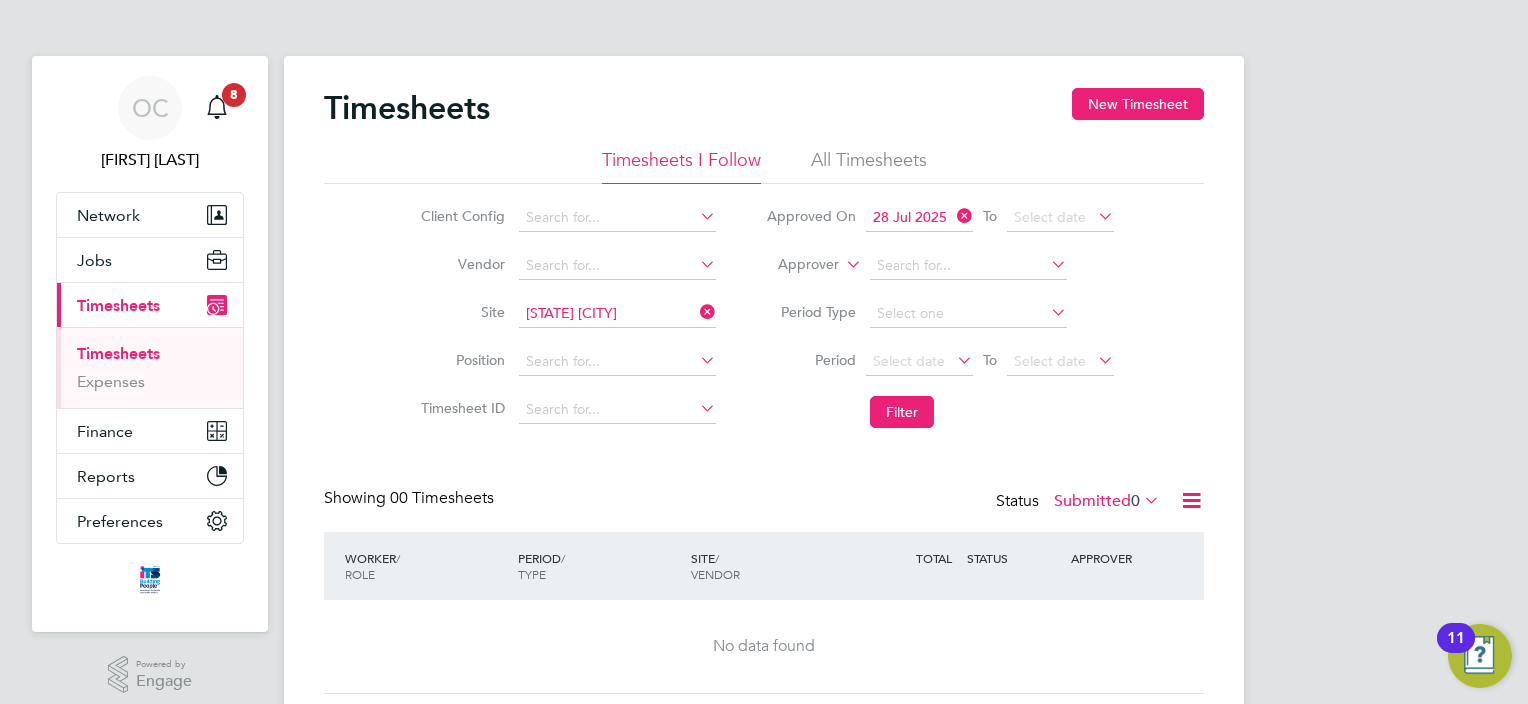 click 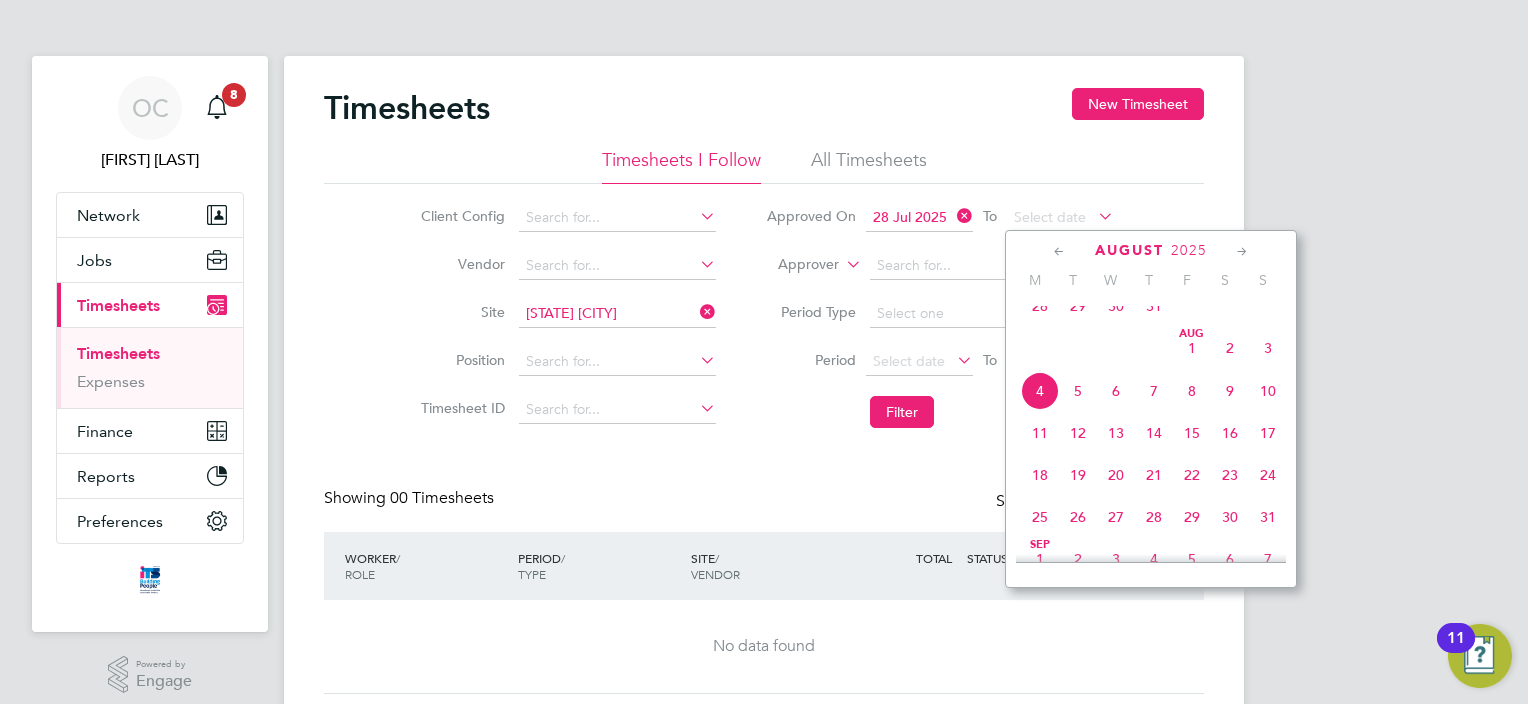 click on "3" 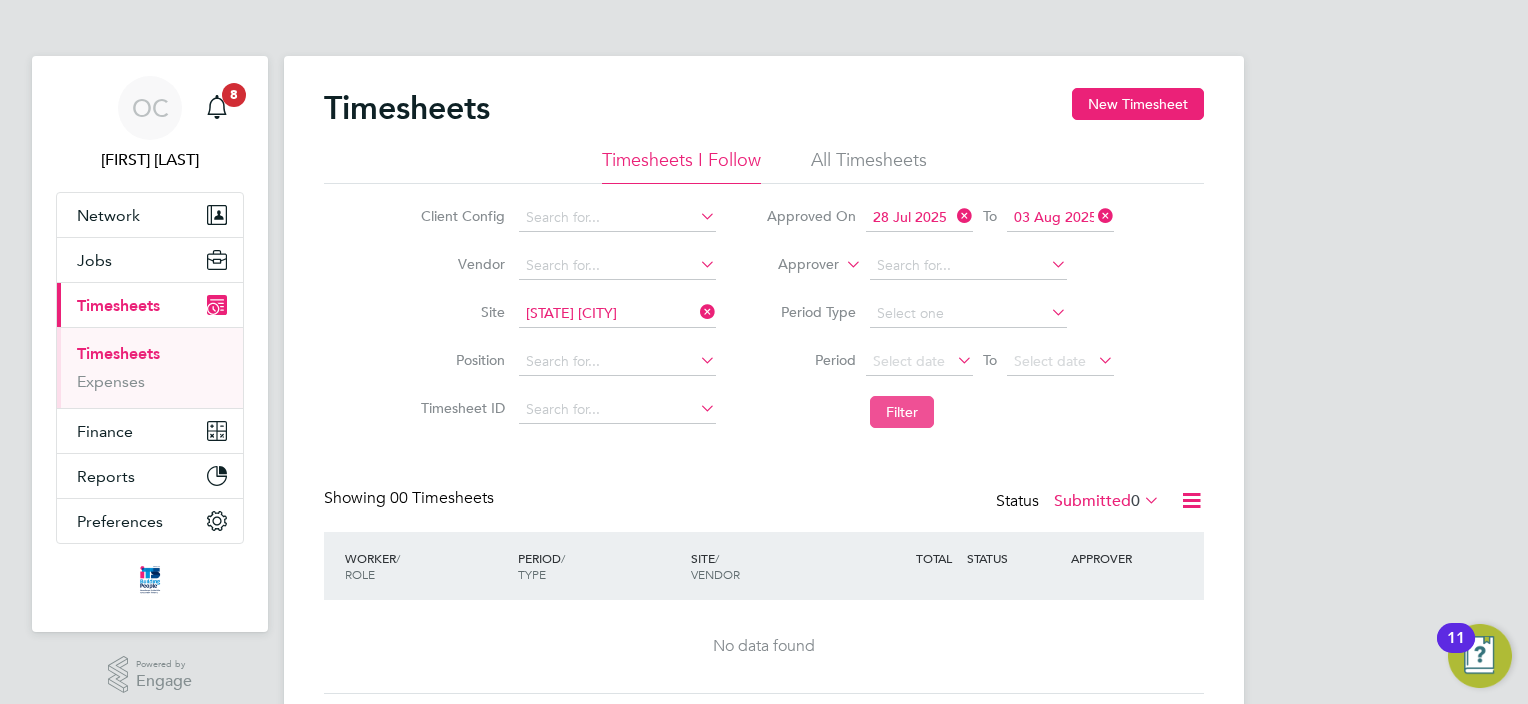 click on "Filter" 